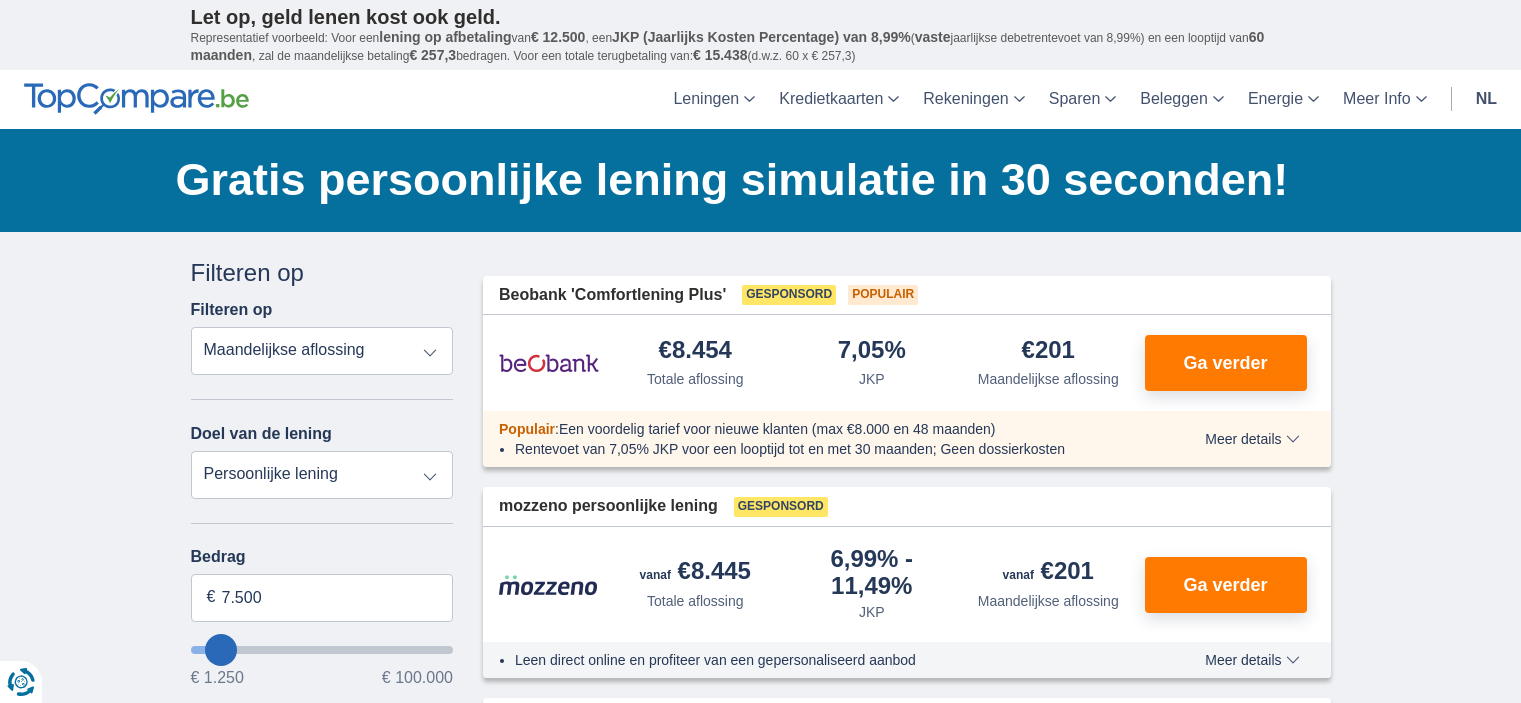 scroll, scrollTop: 0, scrollLeft: 0, axis: both 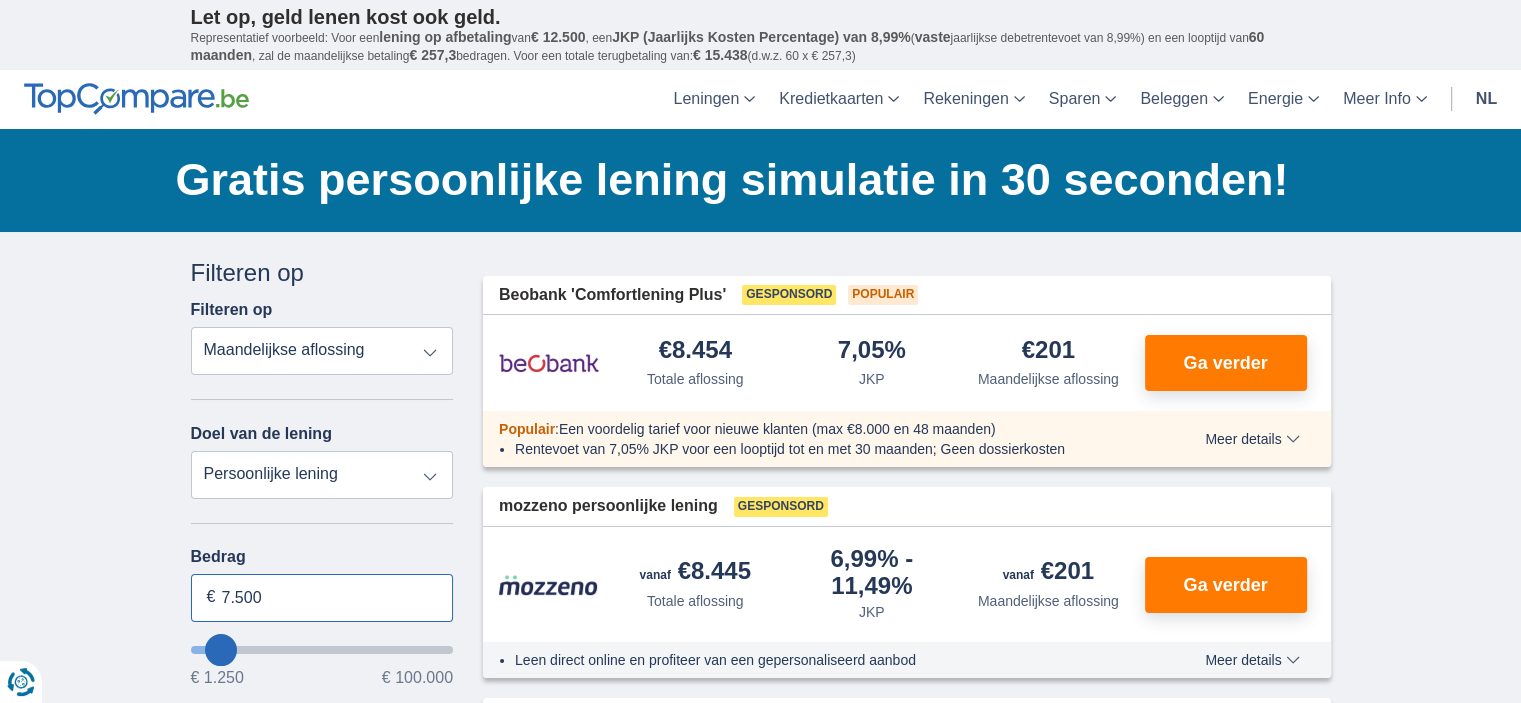 click on "7.500" at bounding box center [322, 598] 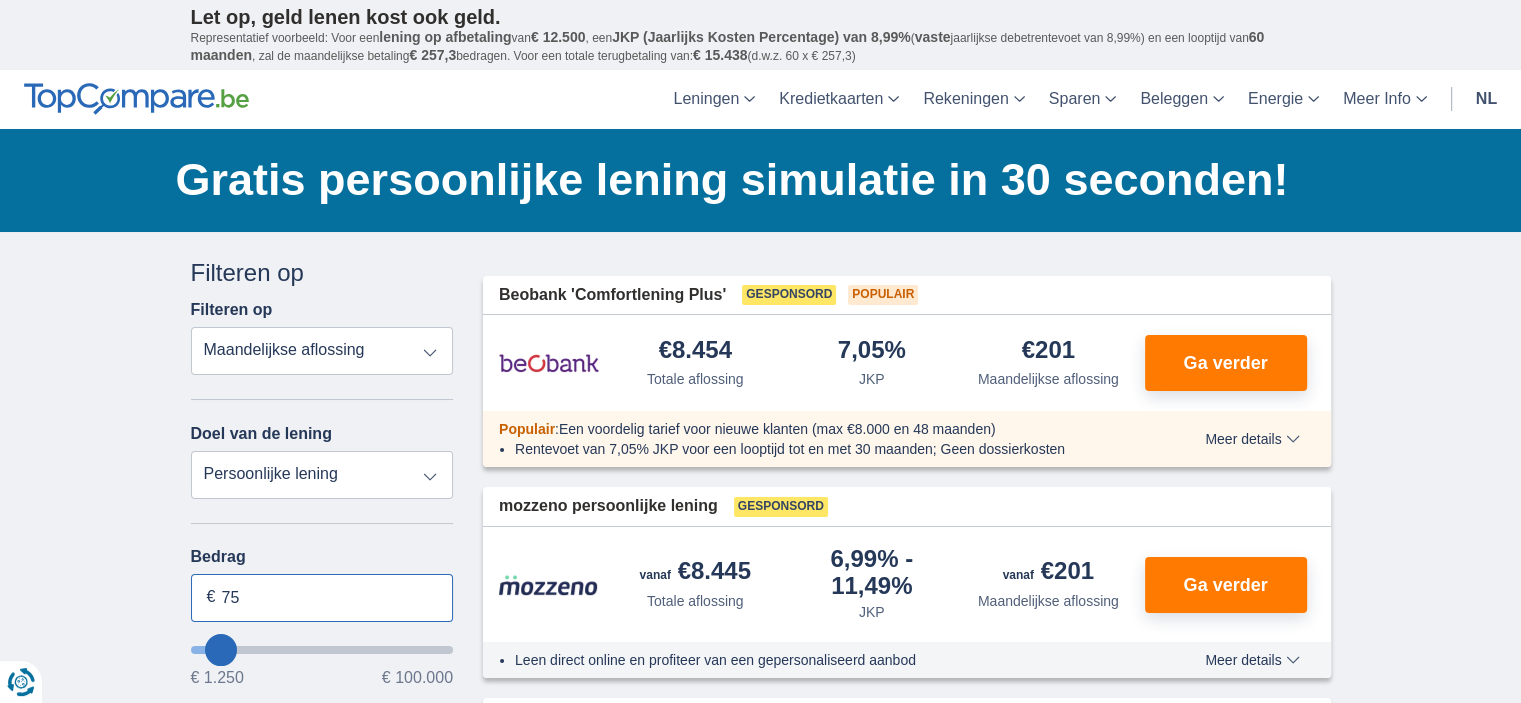type on "7" 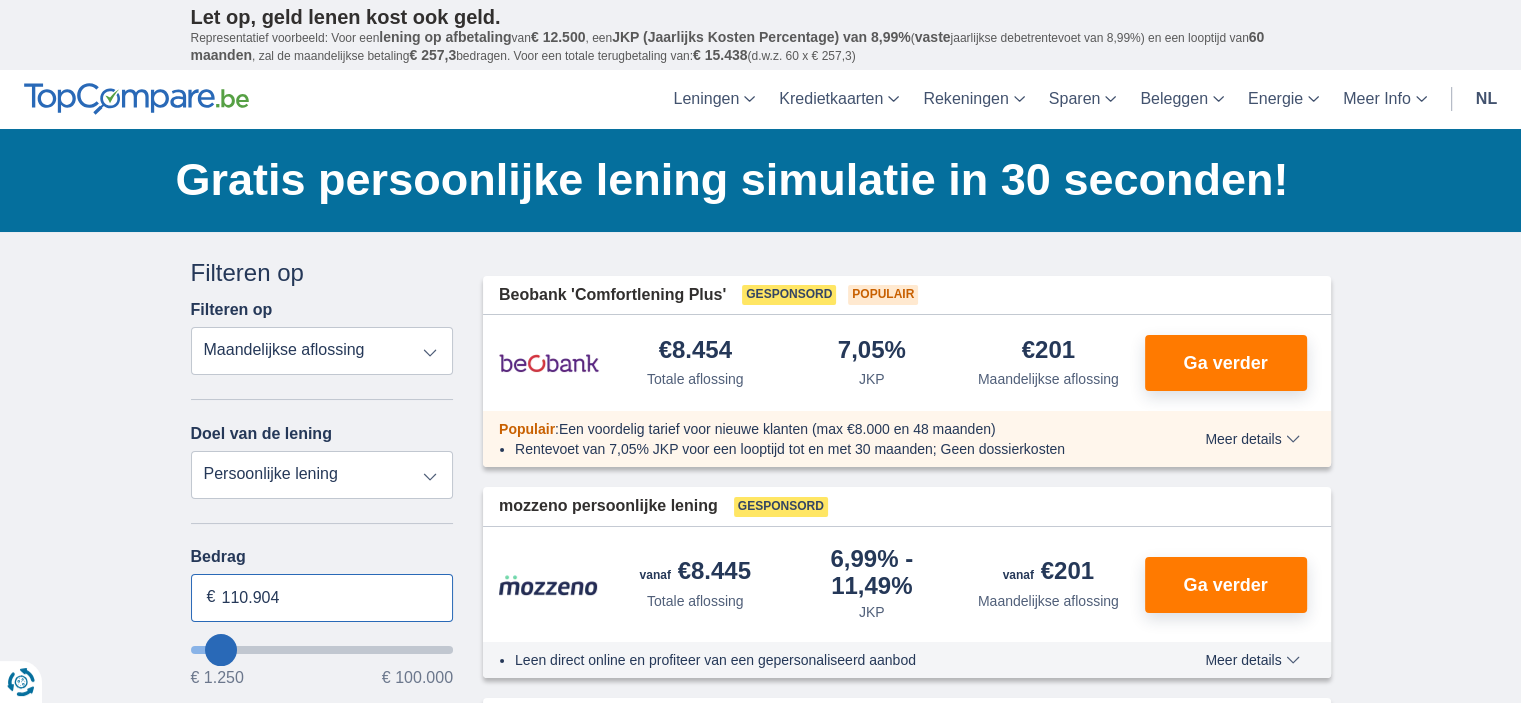 click on "110.904" at bounding box center (322, 598) 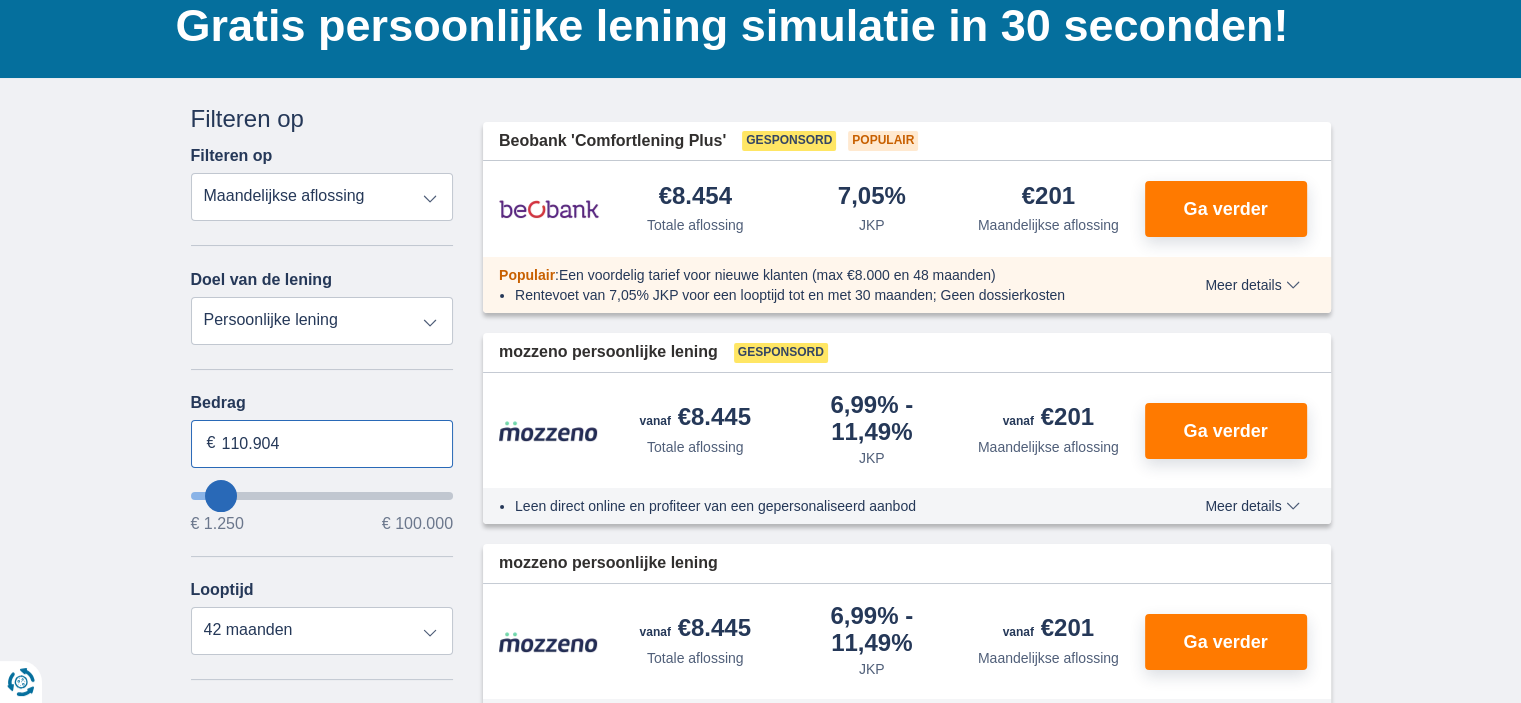 scroll, scrollTop: 200, scrollLeft: 0, axis: vertical 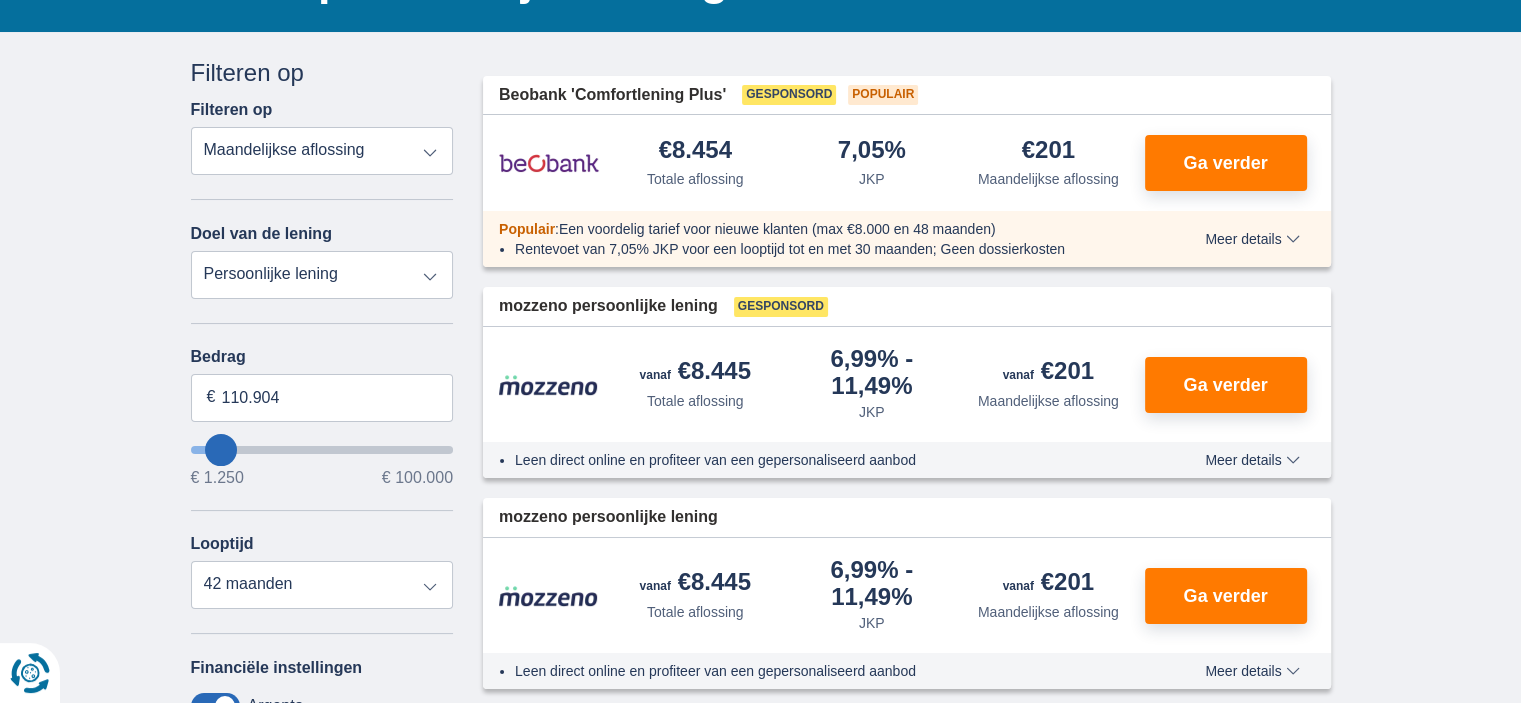 type on "100.000" 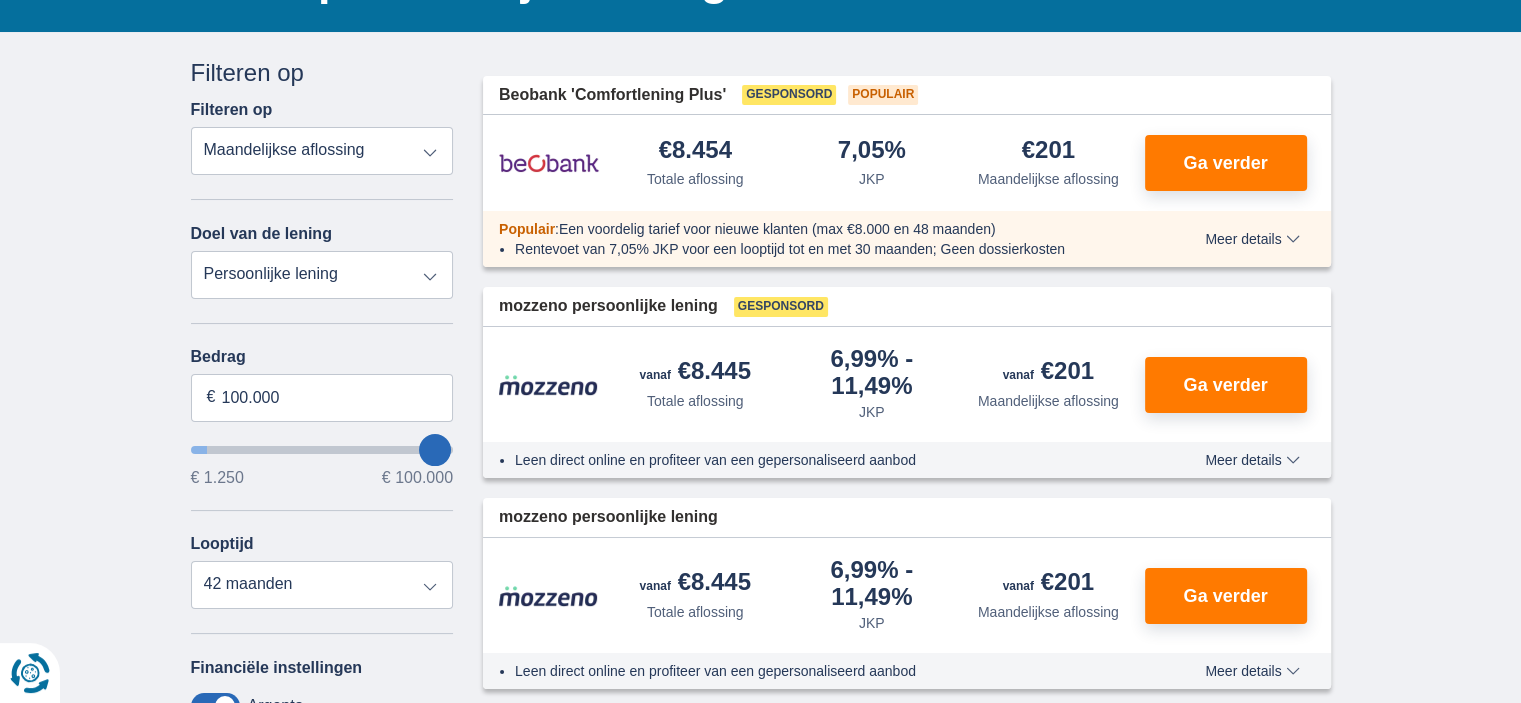 select on "120" 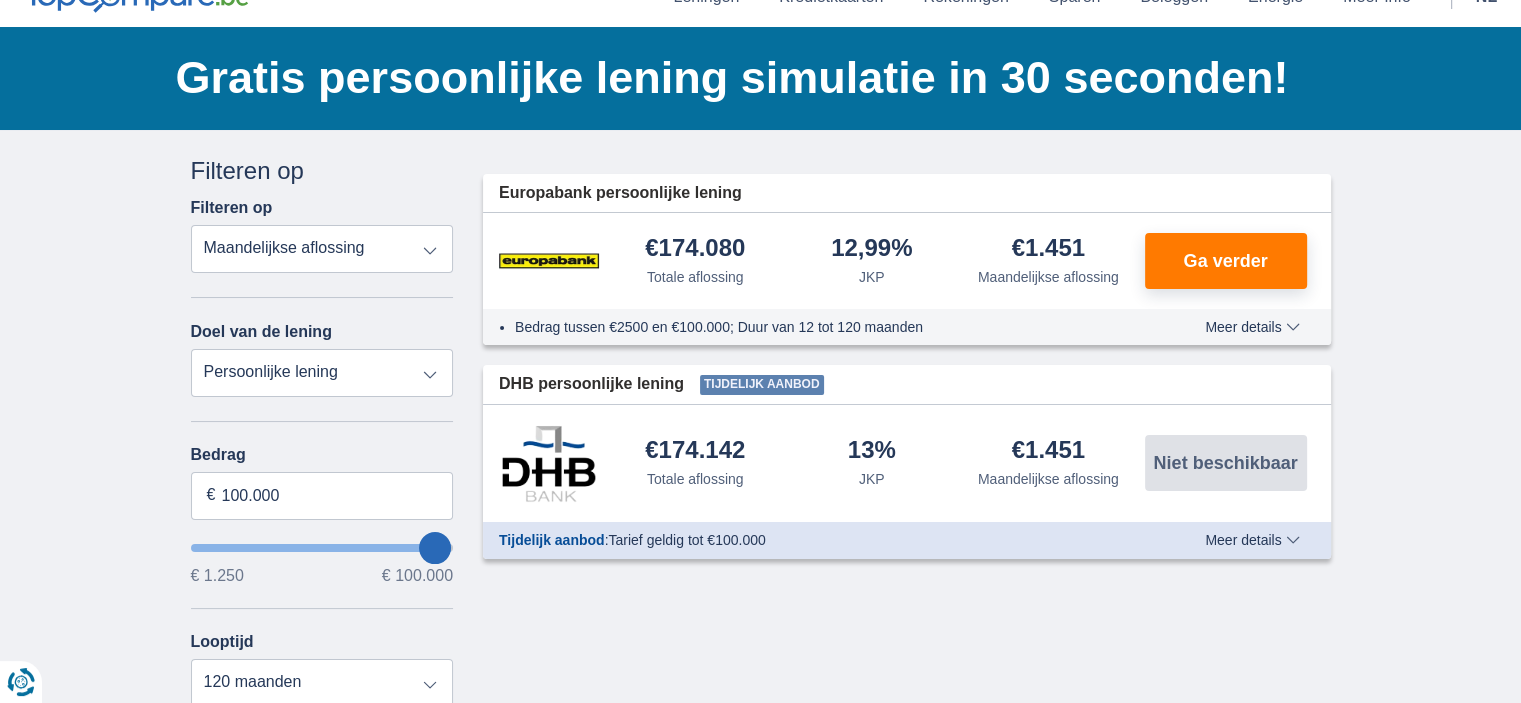 scroll, scrollTop: 100, scrollLeft: 0, axis: vertical 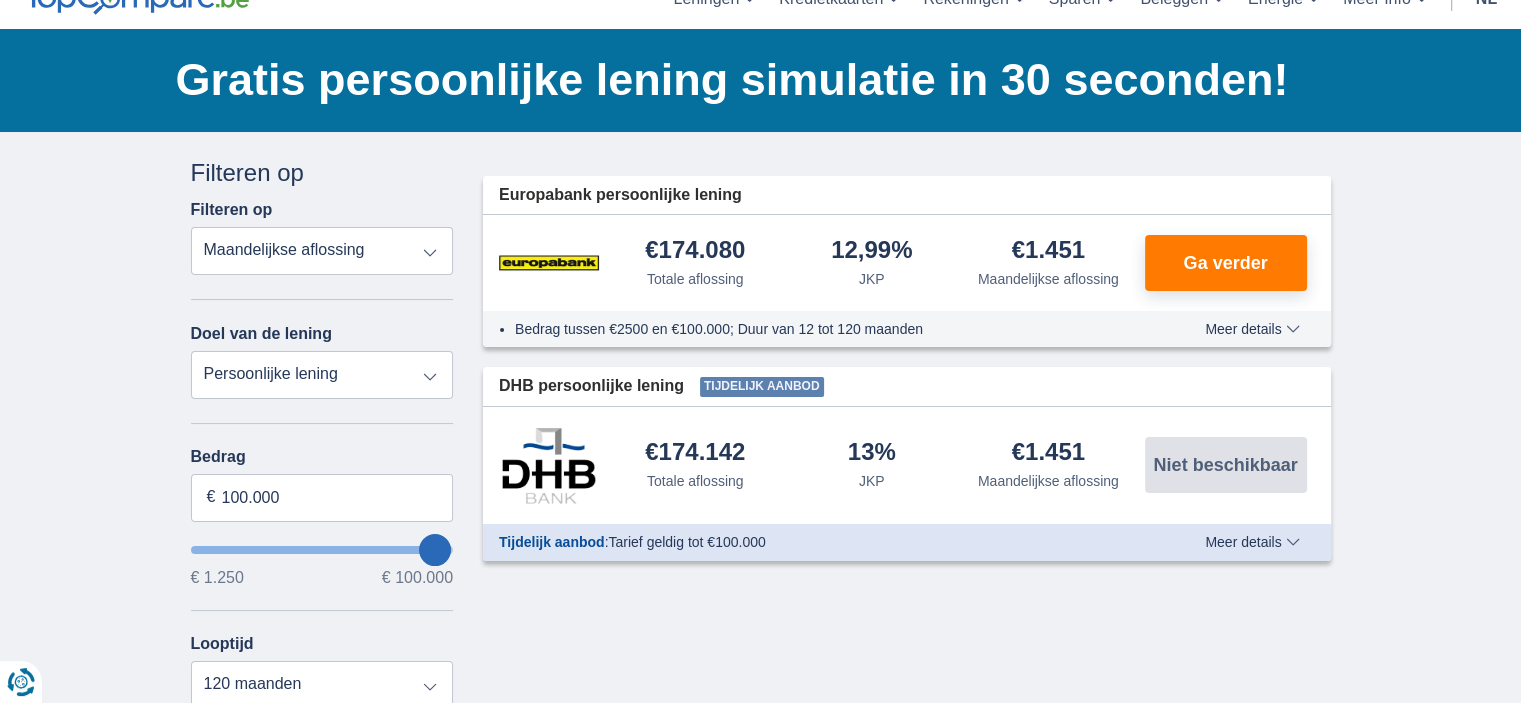 click on "×
widget.non-eligible-application.title
widget.non-eligible-application.text
non-eligible-application.overlay.left
non-eligible-application.overlay.right
×
cc.checkout.REJECTED.headline
cc.REJECTED
cc.REJECTED.button
Sorteer
Totale aflossing
JKP
Maandelijkse aflossing
Filter
Annuleren
Filters
Filteren op
Filteren op
Totale aflossing
JKP
Maandelijkse aflossing
Doel van de lening
Persoonlijke lening
Auto
Moto / fiets
Mobilhome / caravan
Renovatie
Energie
Schuldconsolidatie
Studie
Vakantie
Huwelijk
Meubelen
Elektronica
Meest Populair
Geldreserve
Type voertuig
Klassiek
Eco
Leeftijd voertuig
Nieuw
0-1 jaar
1-2 jaar
2-3 jaar
3-4 jaar
4-5 jaar
5+ jaar" at bounding box center [760, 643] 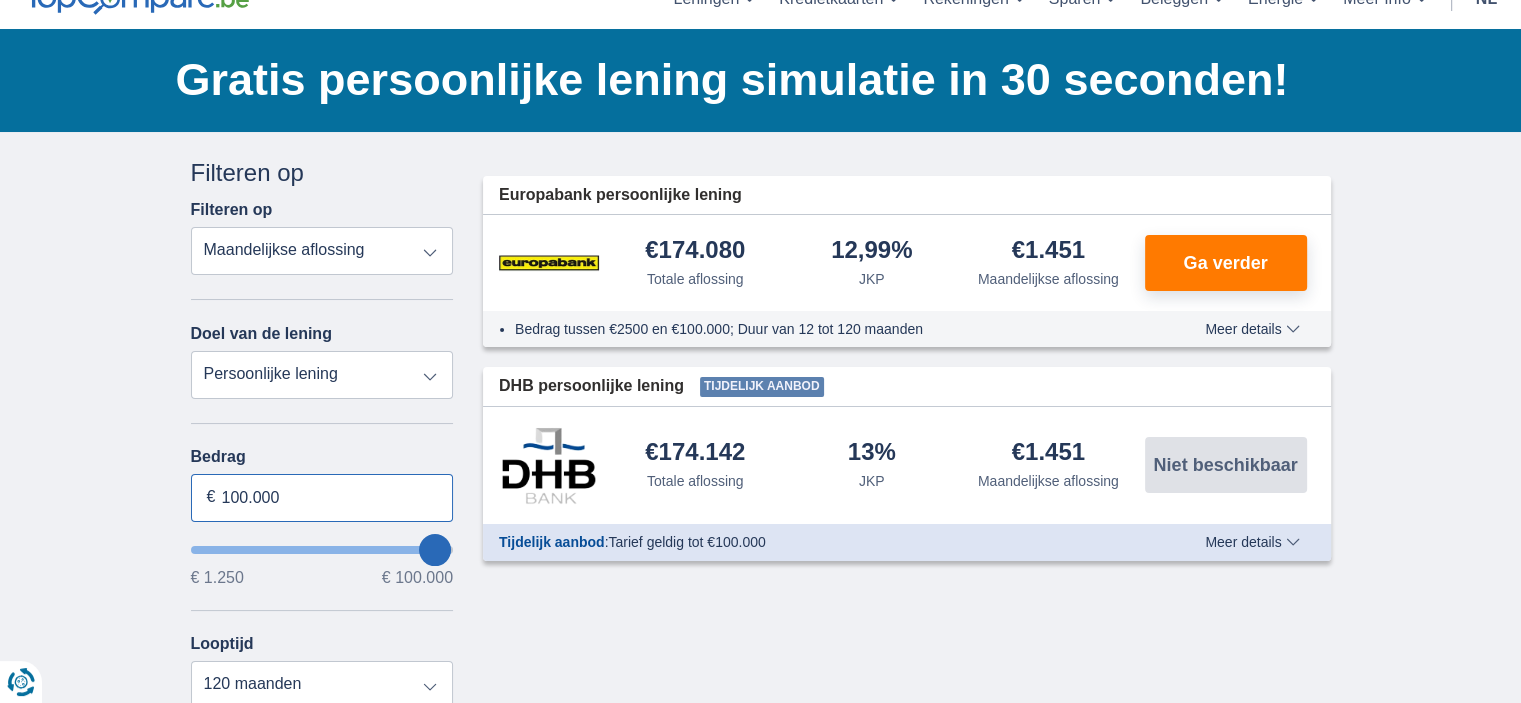 click on "100.000" at bounding box center [322, 498] 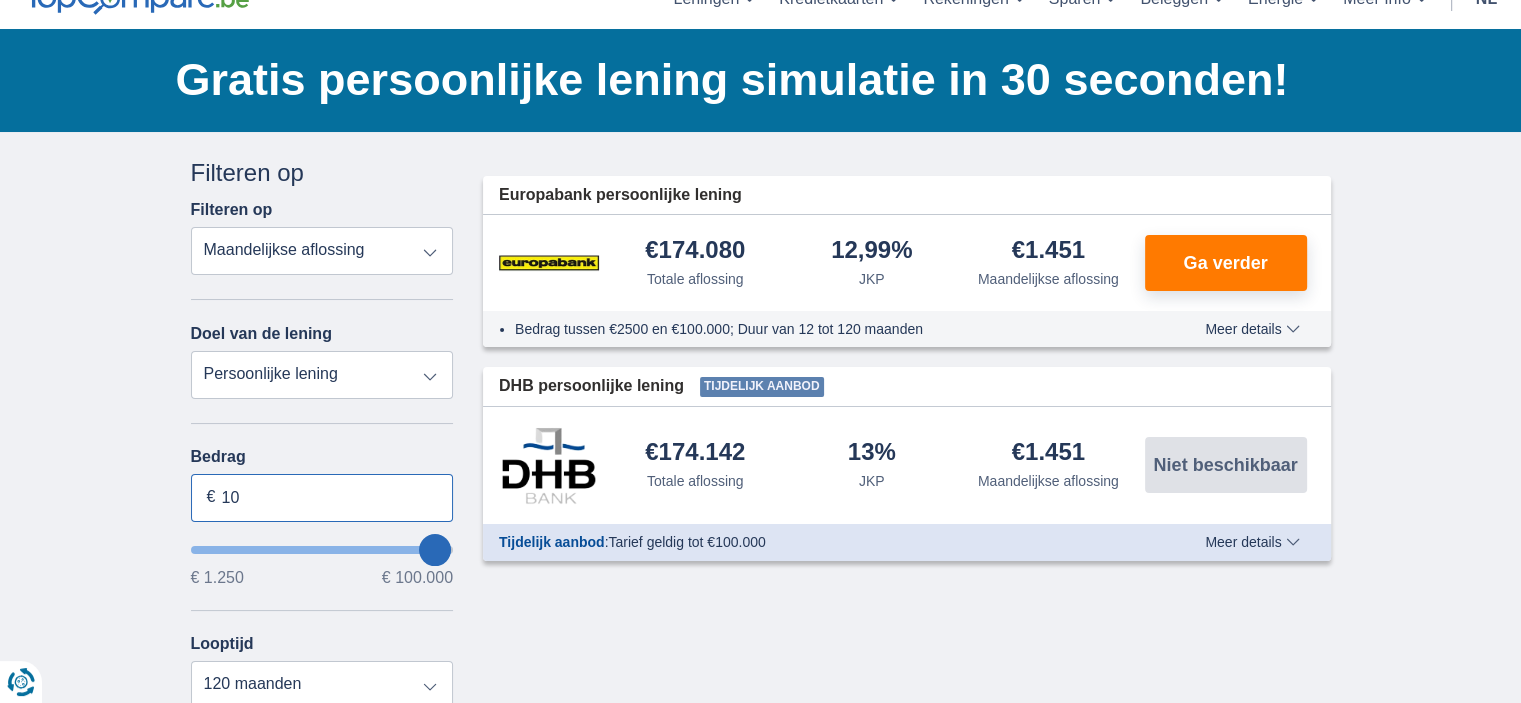 type on "1" 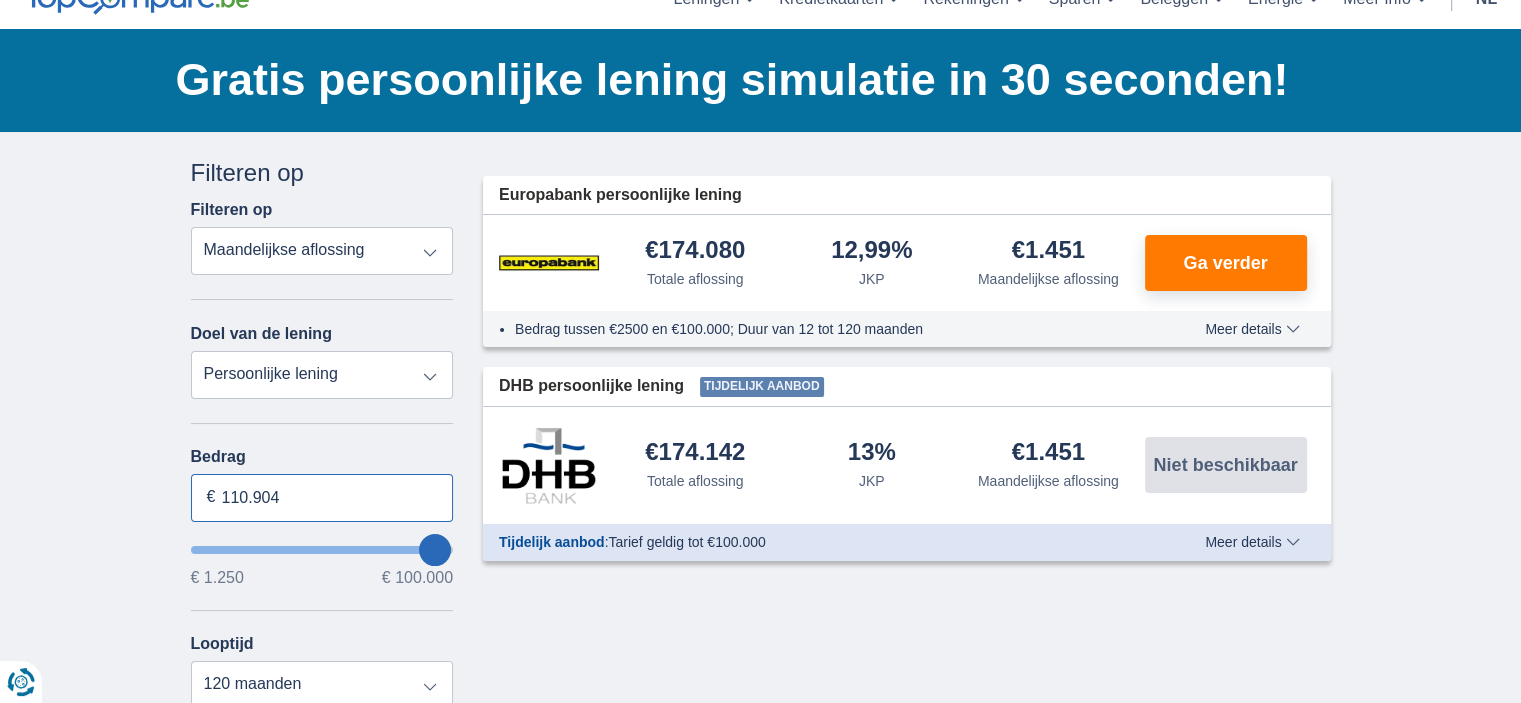 click on "110.904" at bounding box center [322, 498] 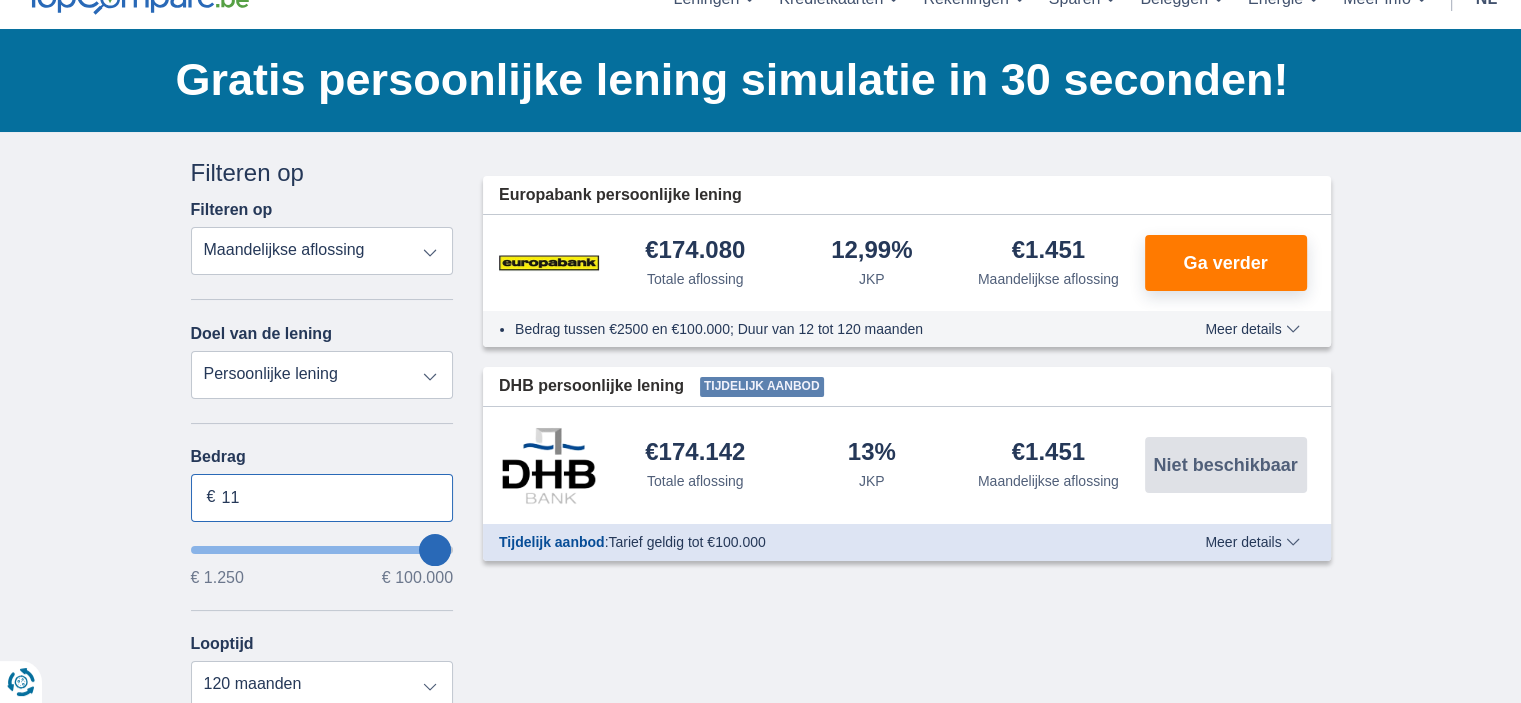 type on "1" 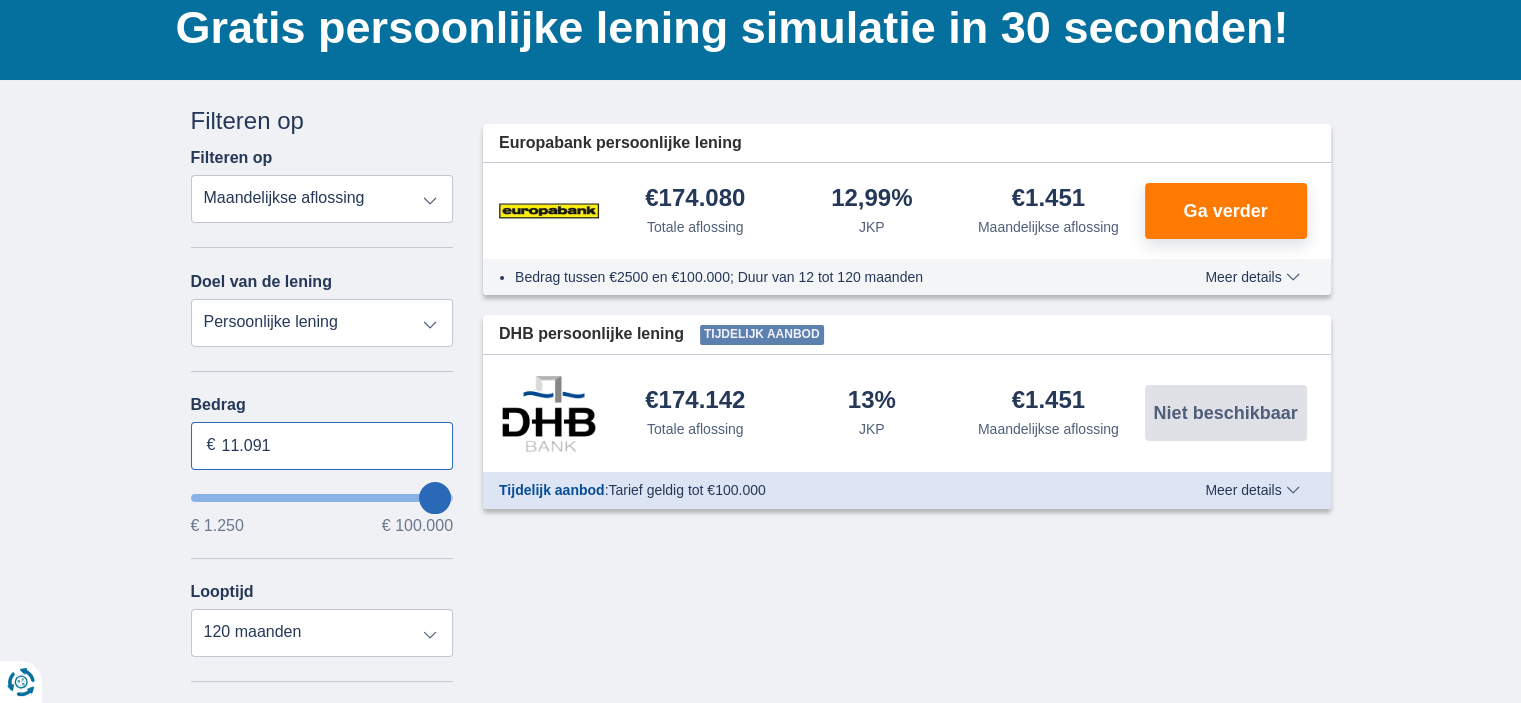 scroll, scrollTop: 200, scrollLeft: 0, axis: vertical 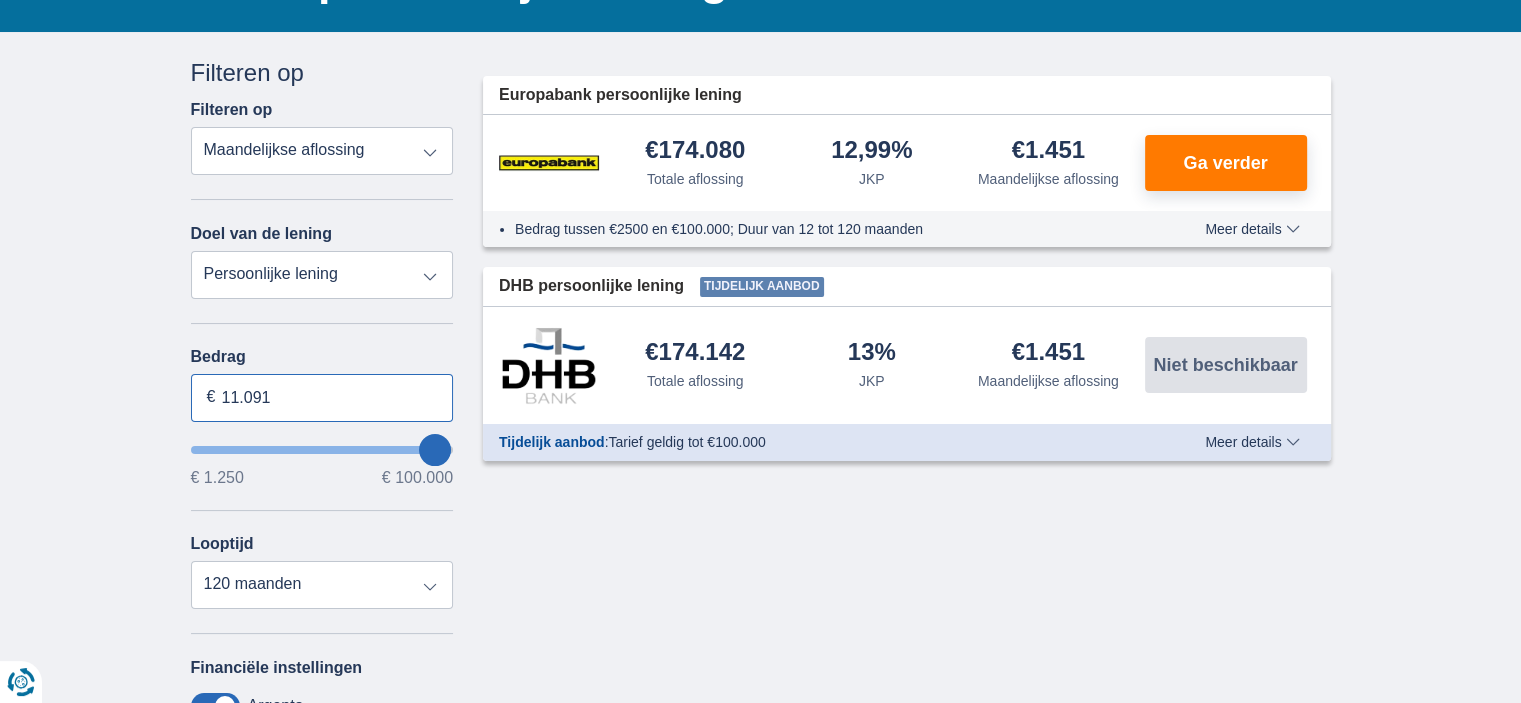 type on "11.091" 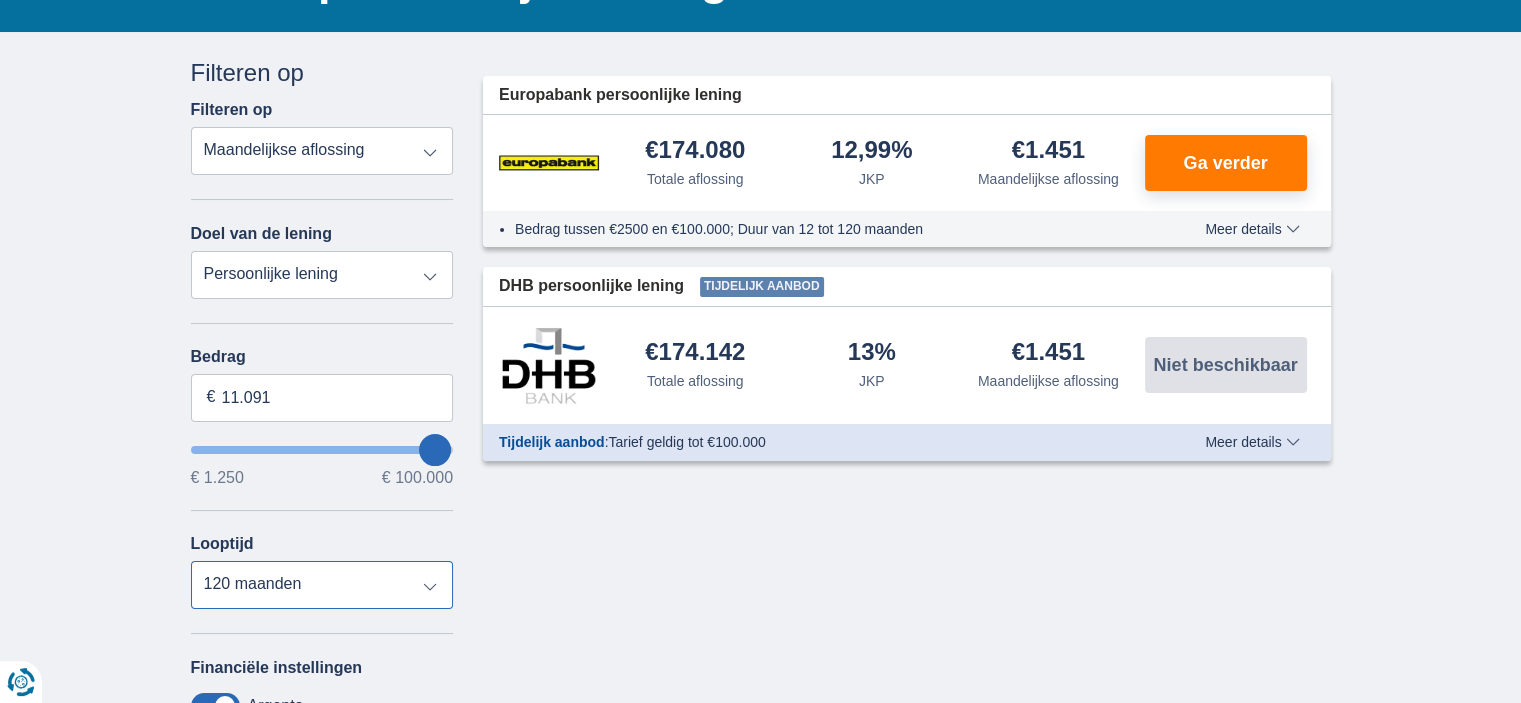 type on "11250" 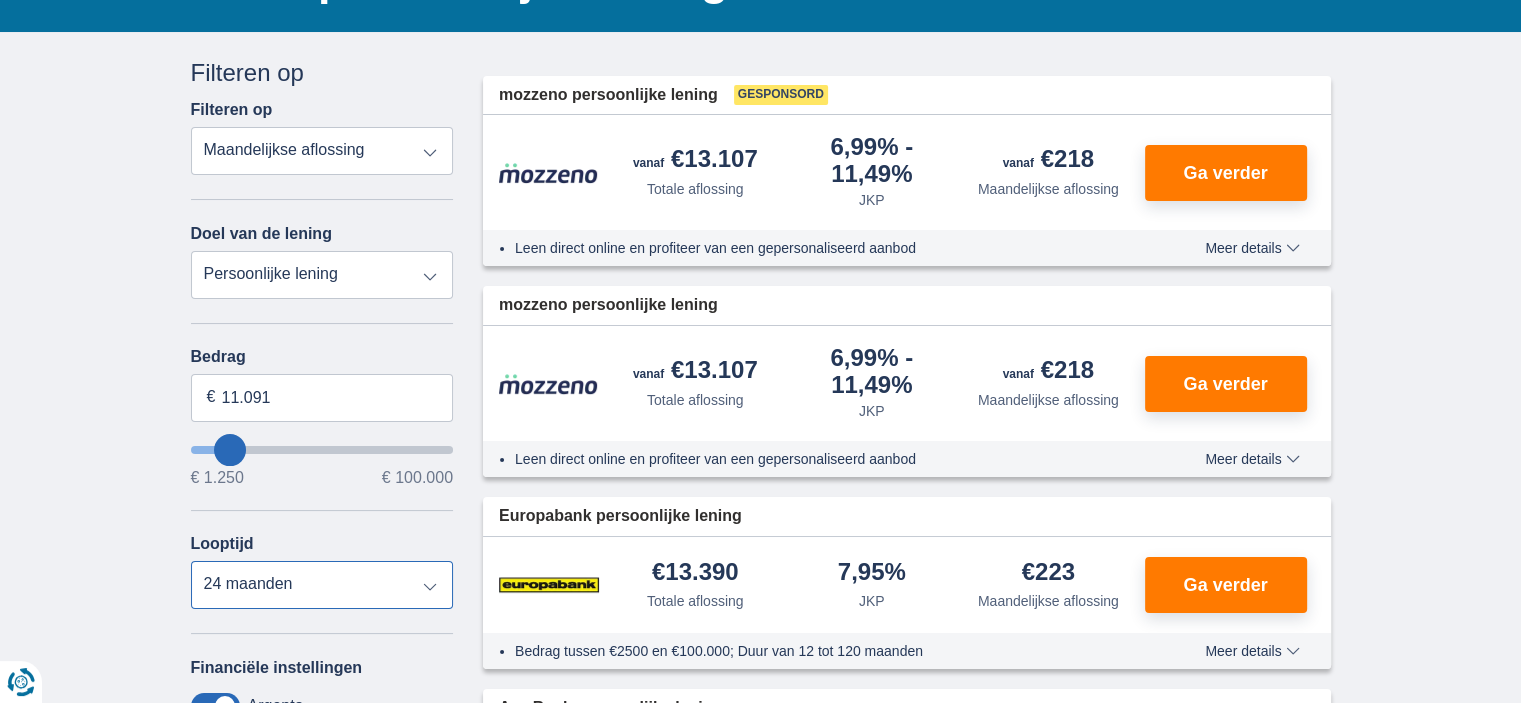 click on "12 maanden
18 maanden
24 maanden
30 maanden
36 maanden
42 maanden
48 maanden
60 maanden" at bounding box center [322, 585] 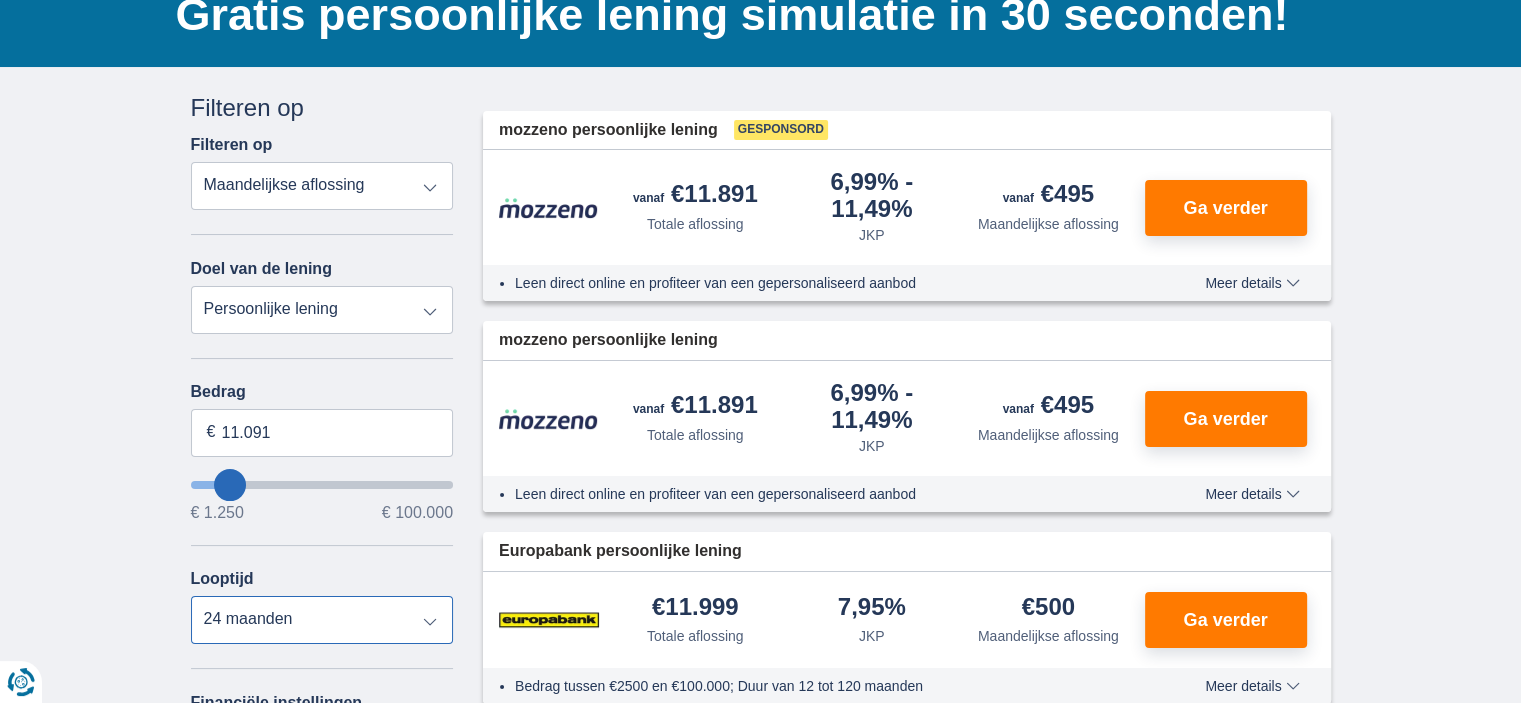 scroll, scrollTop: 200, scrollLeft: 0, axis: vertical 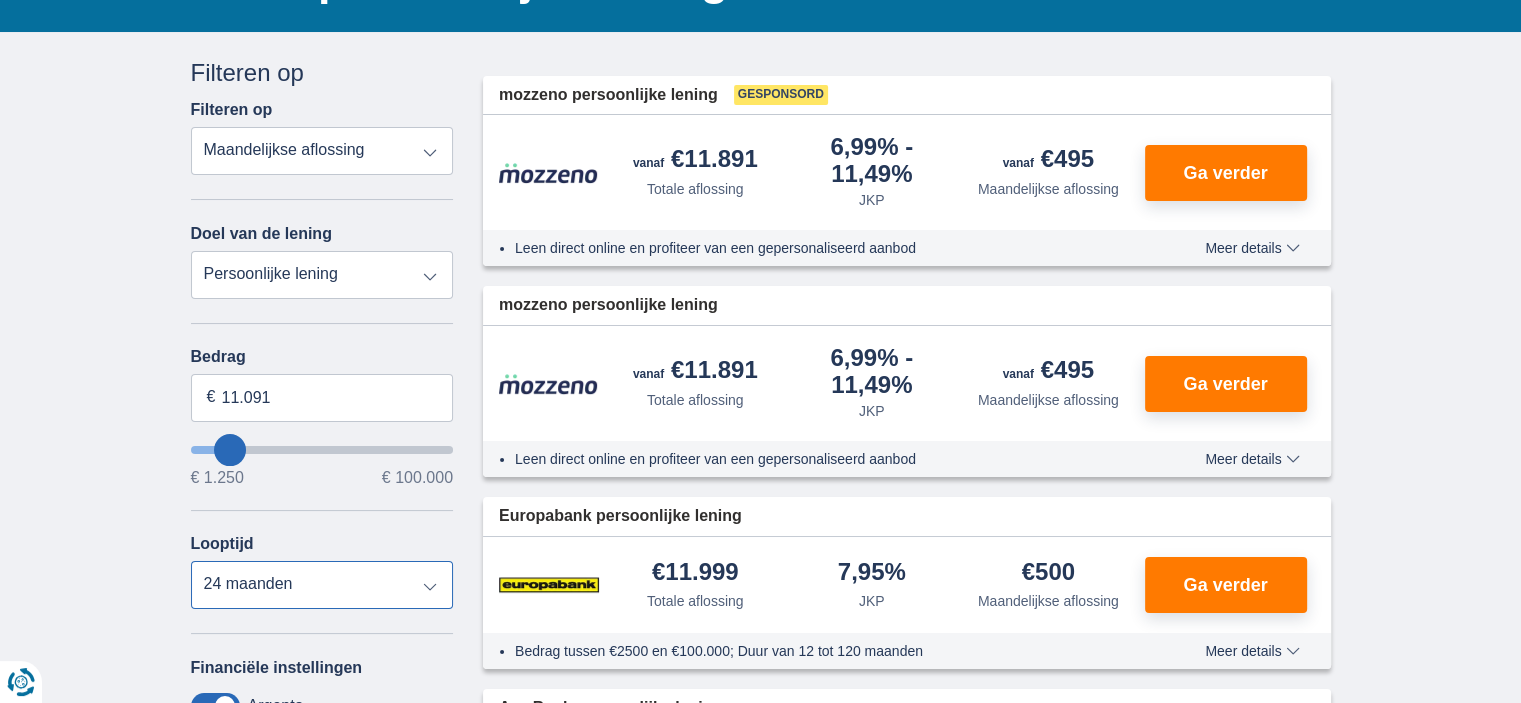 click on "12 maanden
18 maanden
24 maanden
30 maanden
36 maanden
42 maanden
48 maanden
60 maanden" at bounding box center [322, 585] 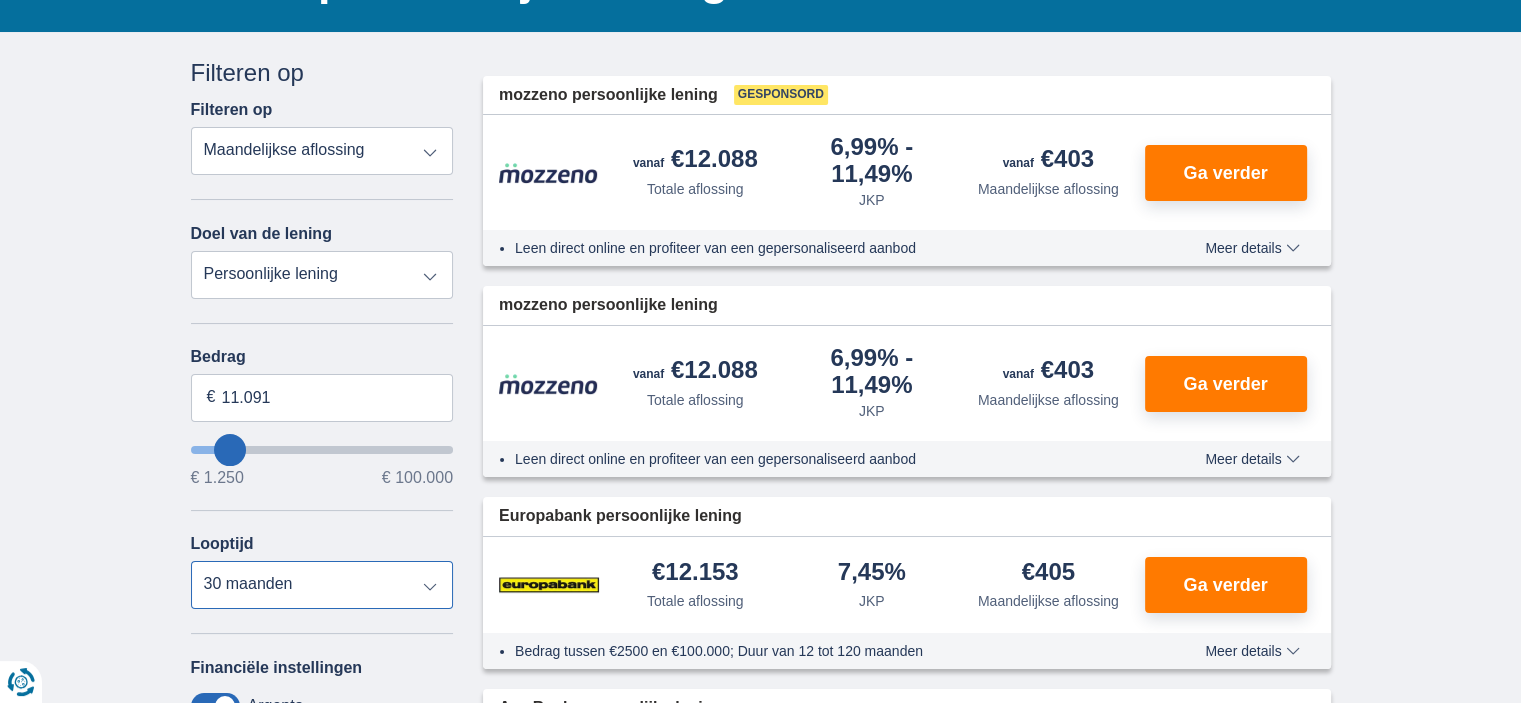 click on "12 maanden
18 maanden
24 maanden
30 maanden
36 maanden
42 maanden
48 maanden
60 maanden" at bounding box center (322, 585) 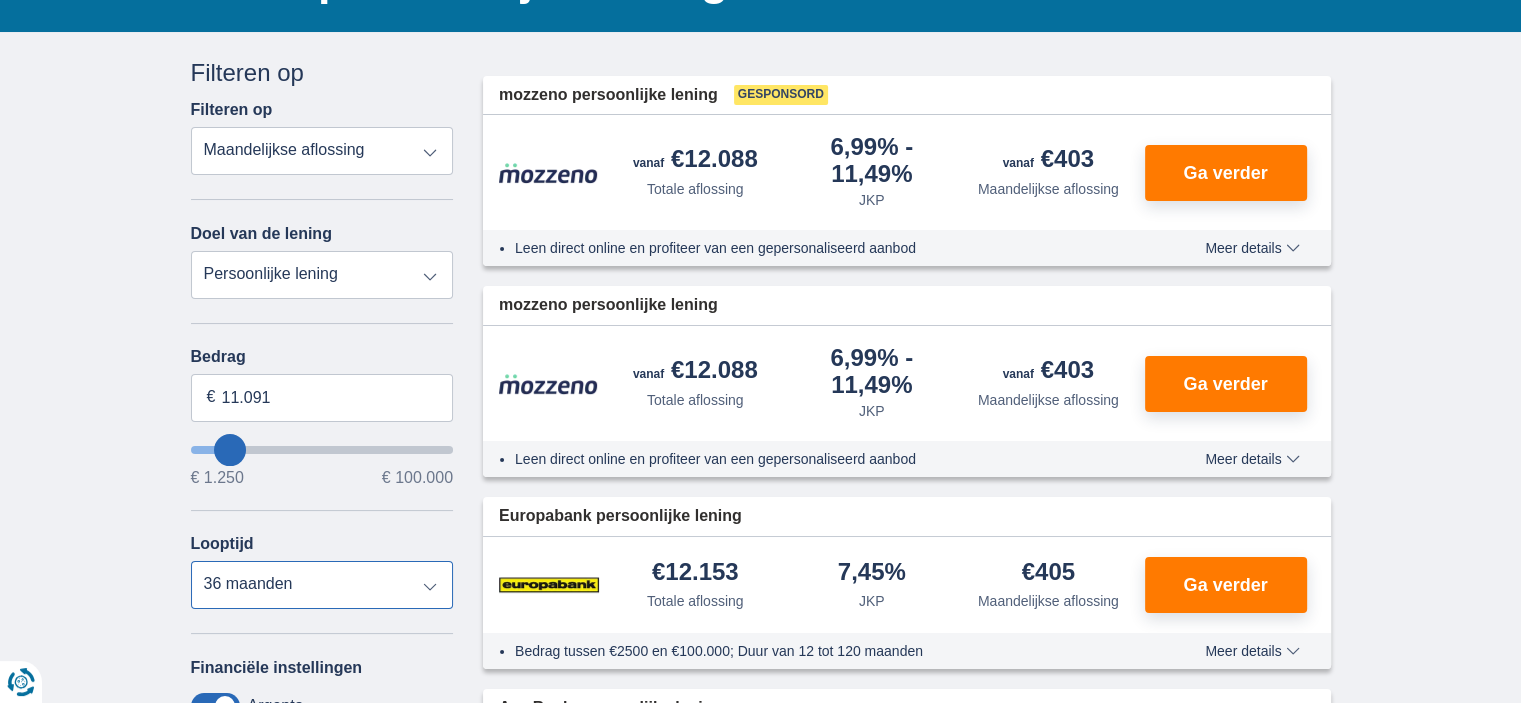click on "12 maanden
18 maanden
24 maanden
30 maanden
36 maanden
42 maanden
48 maanden
60 maanden" at bounding box center (322, 585) 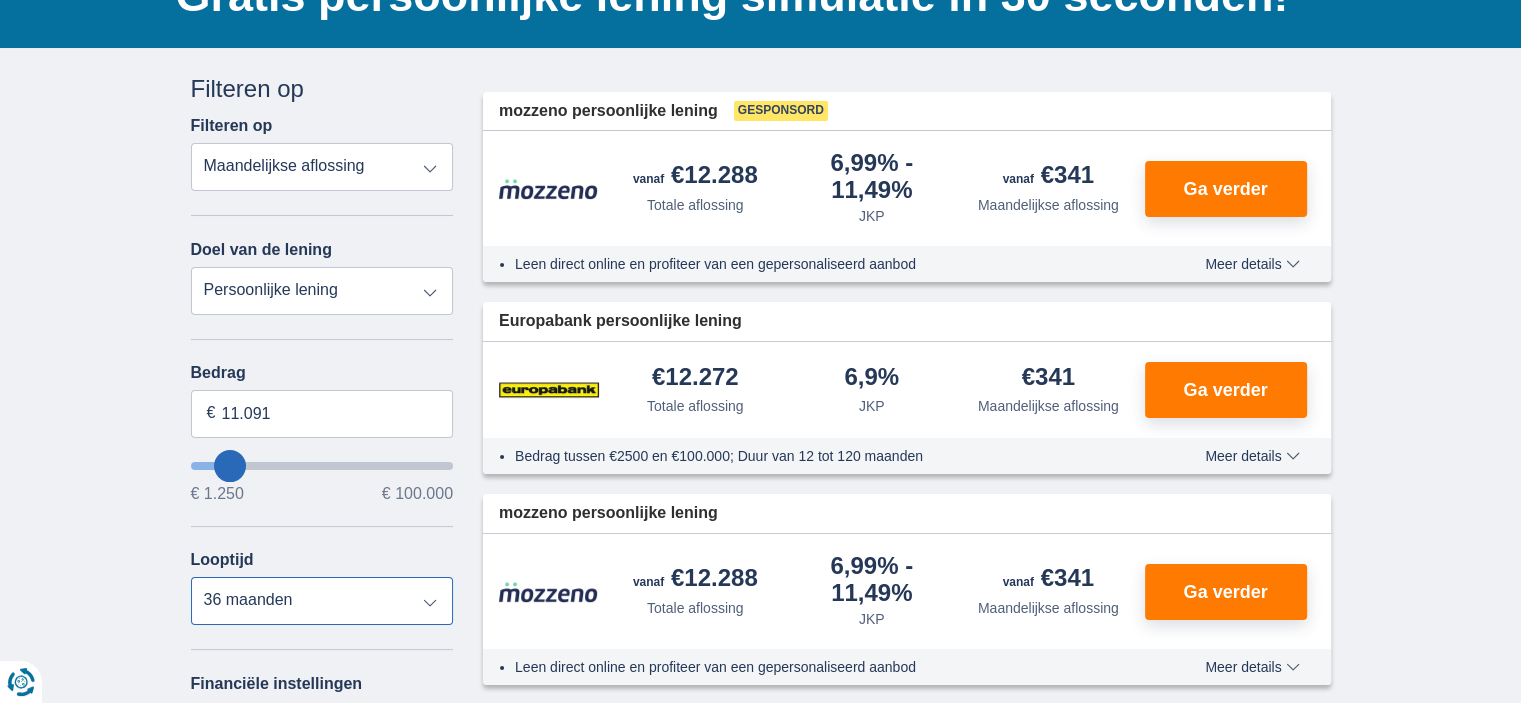 scroll, scrollTop: 300, scrollLeft: 0, axis: vertical 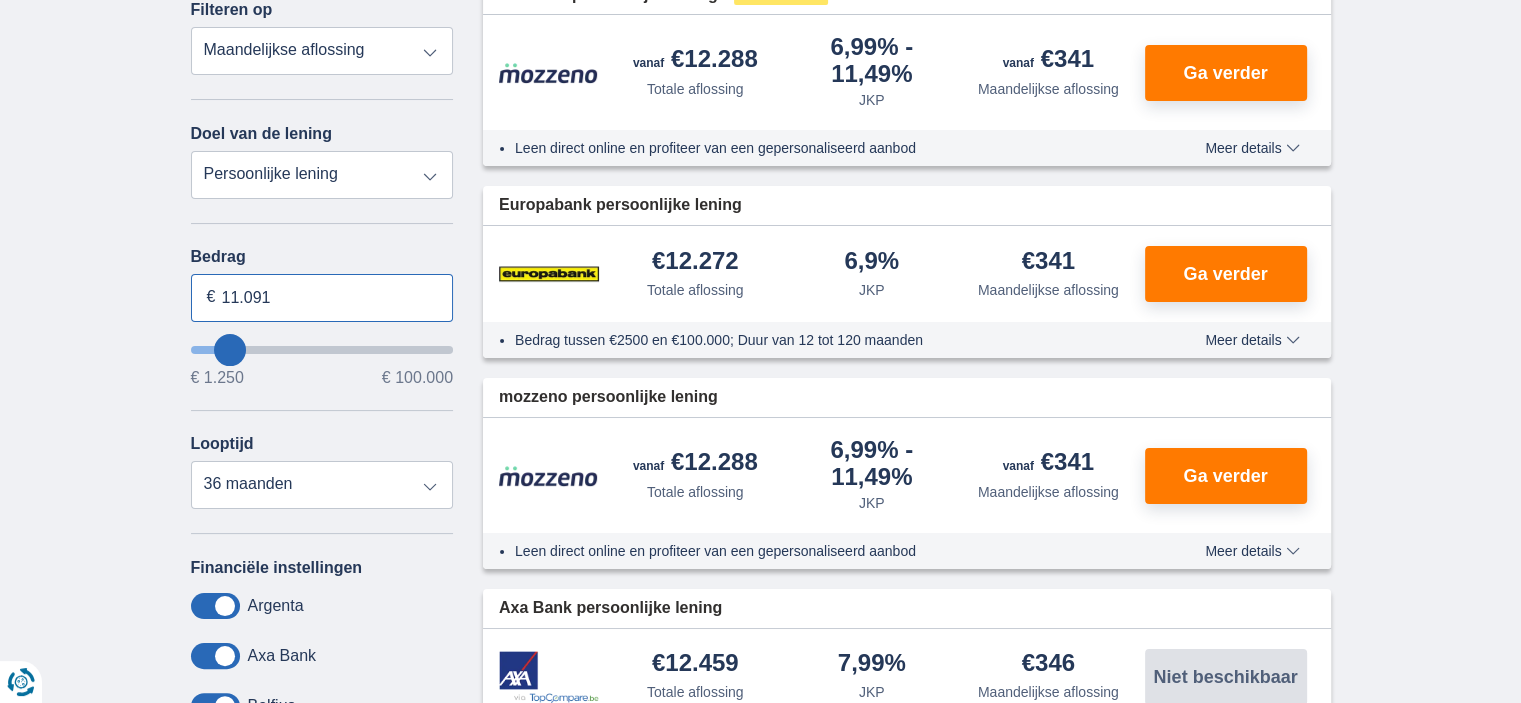 click on "11.091" at bounding box center (322, 298) 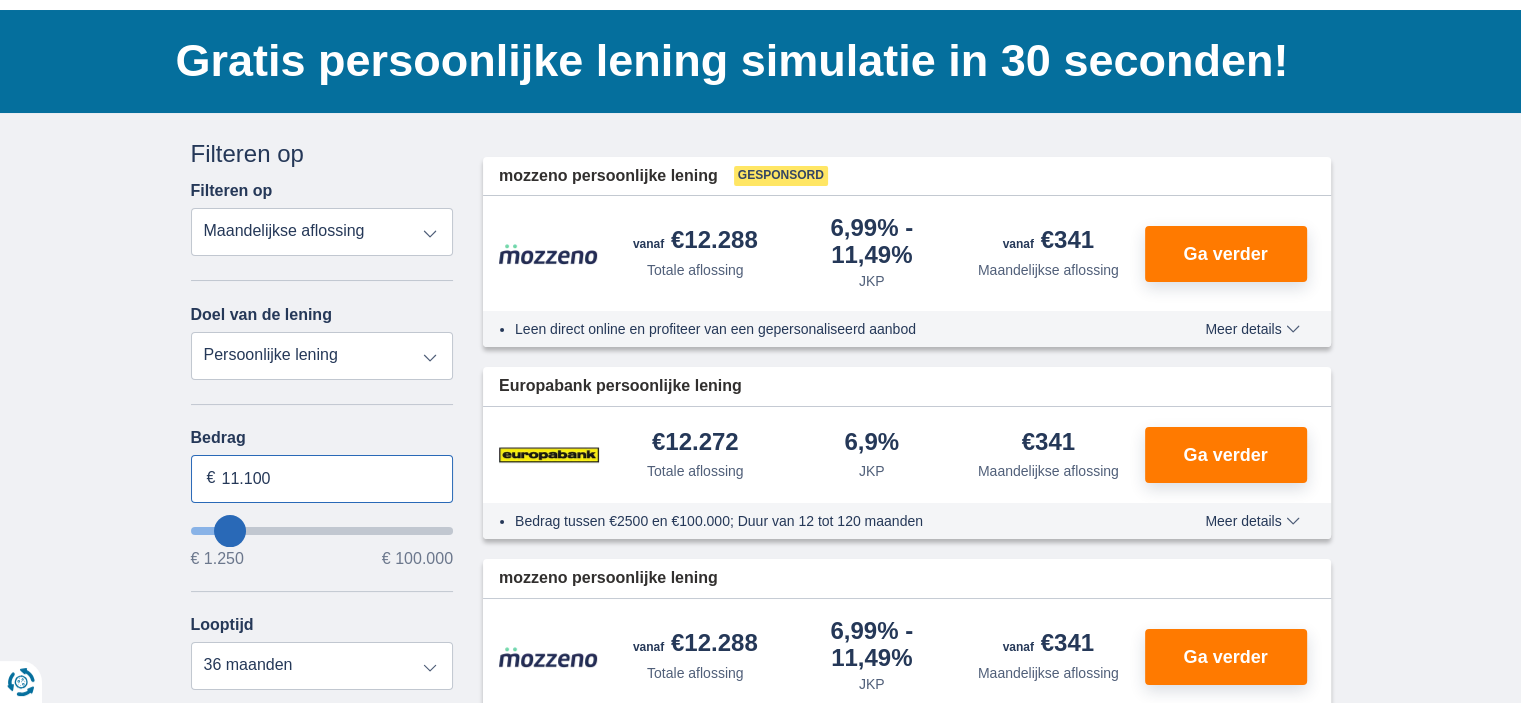 scroll, scrollTop: 100, scrollLeft: 0, axis: vertical 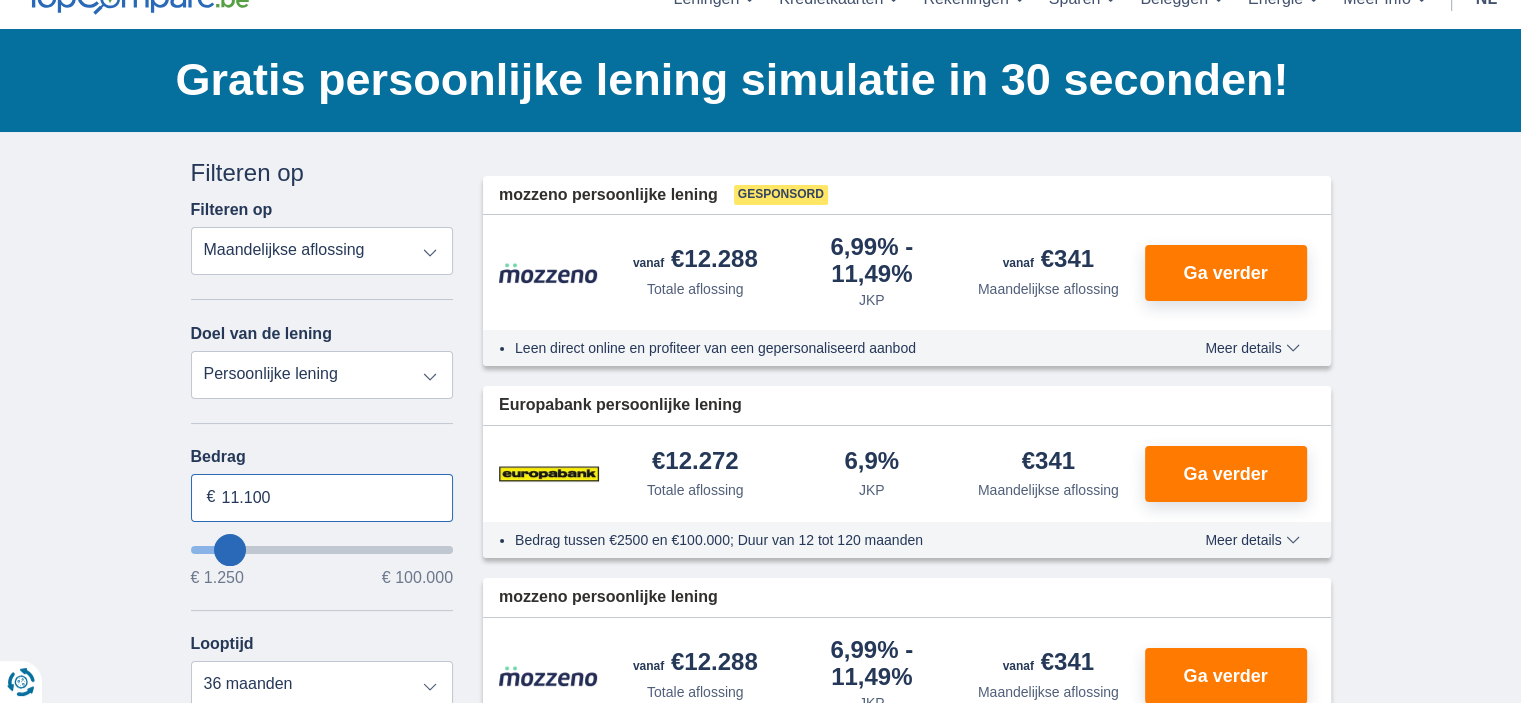 type on "11.100" 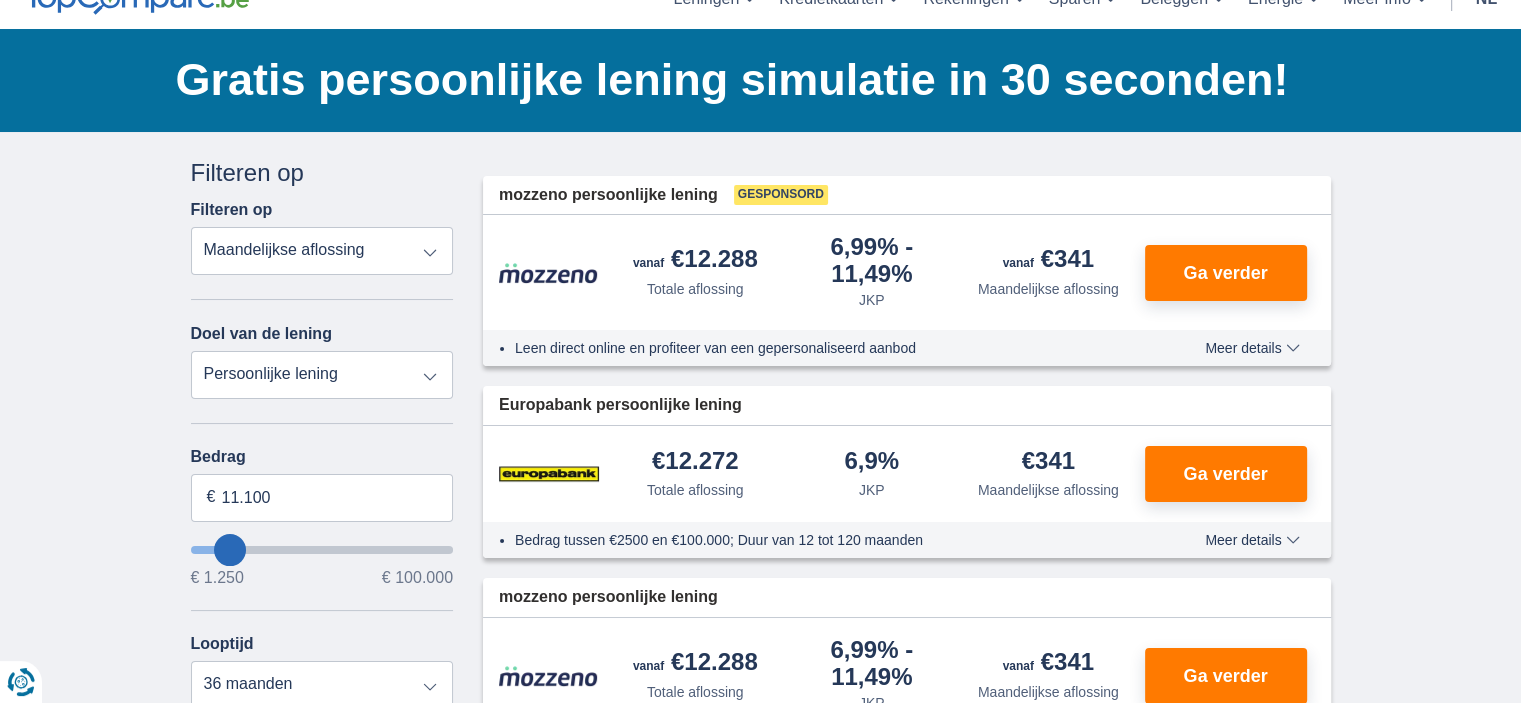 type on "11250" 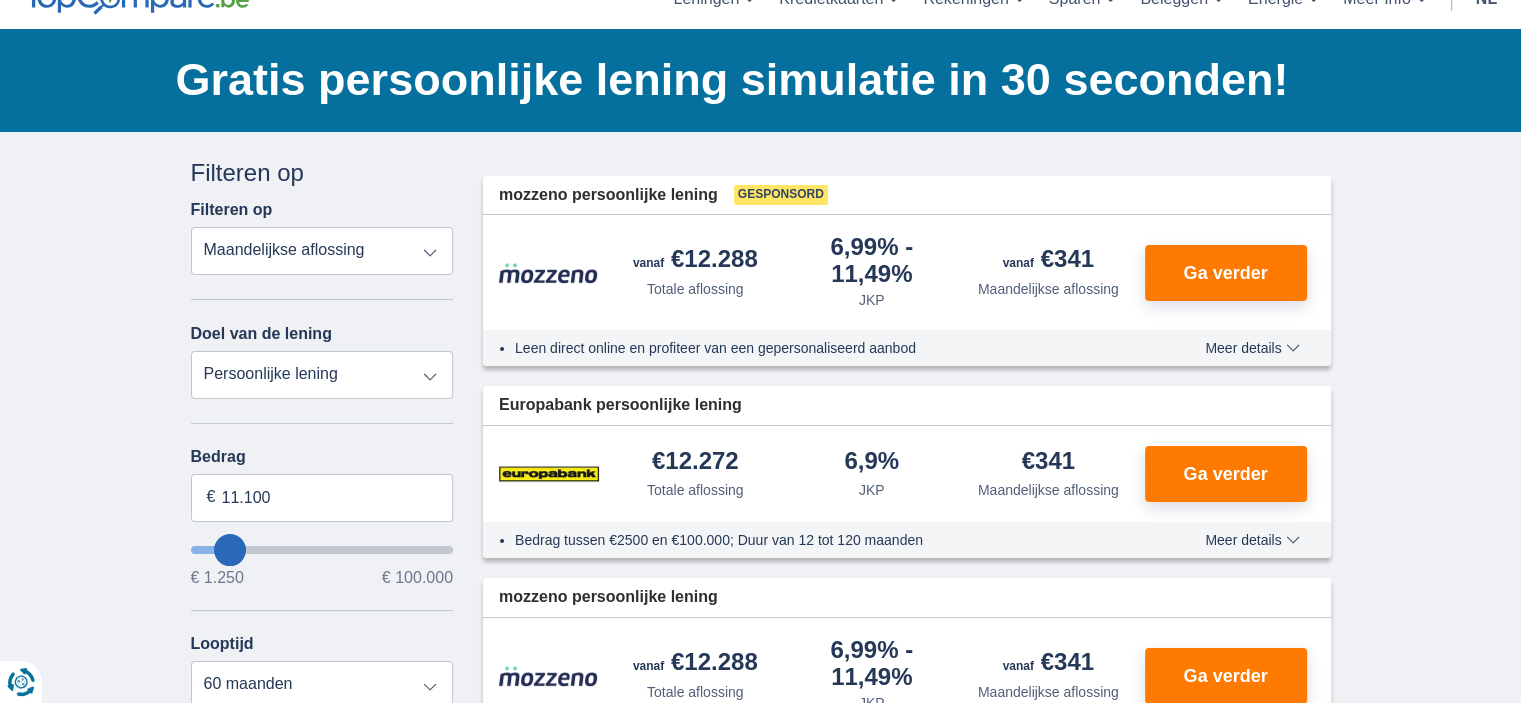 click on "Persoonlijke lening
Auto
Moto / fiets
Mobilhome / caravan
Renovatie
Energie
Schuldconsolidatie
Studie
Vakantie
Huwelijk
Meubelen
Elektronica
Meest Populair
Geldreserve" at bounding box center (322, 375) 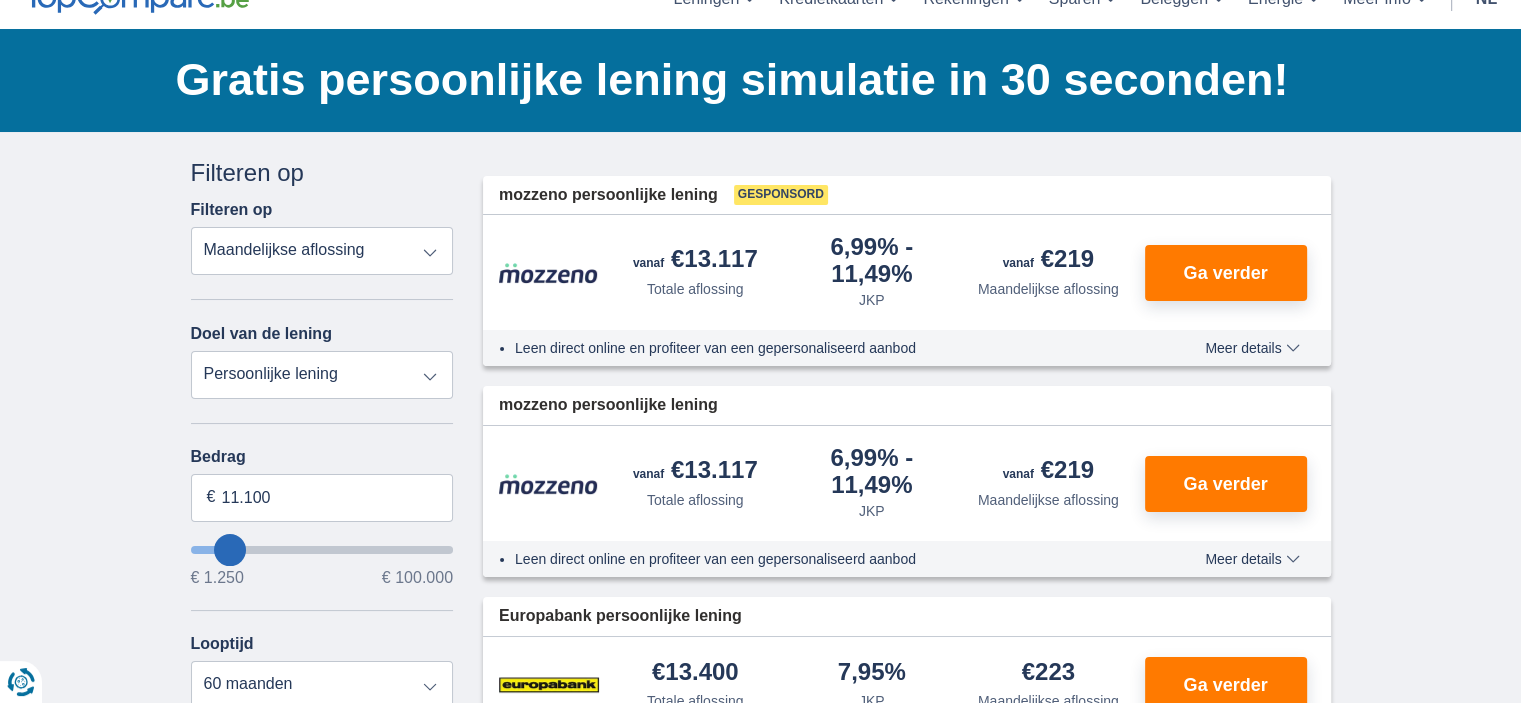 select on "vehicleLoan" 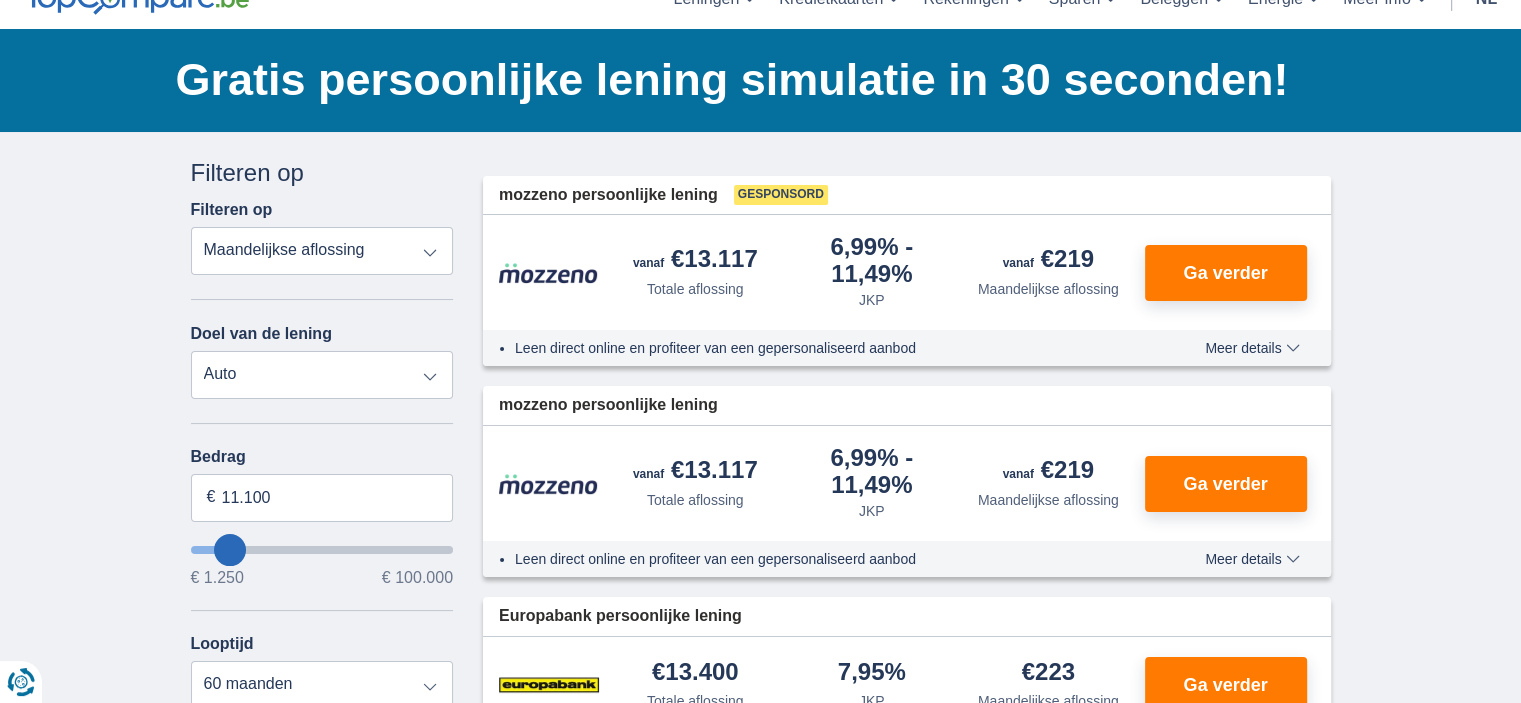 click on "Persoonlijke lening
Auto
Moto / fiets
Mobilhome / caravan
Renovatie
Energie
Schuldconsolidatie
Studie
Vakantie
Huwelijk
Meubelen
Elektronica
Meest Populair
Geldreserve" at bounding box center [322, 375] 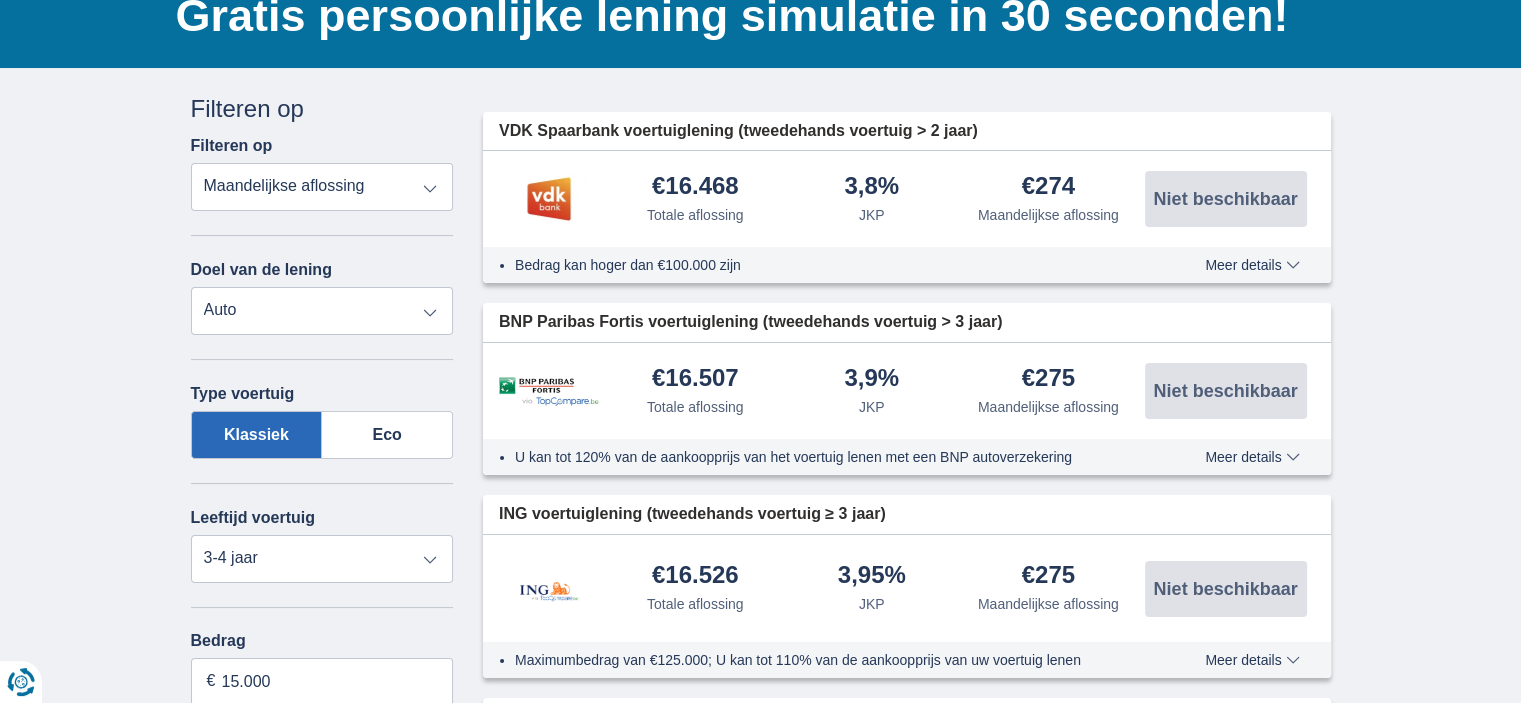 scroll, scrollTop: 200, scrollLeft: 0, axis: vertical 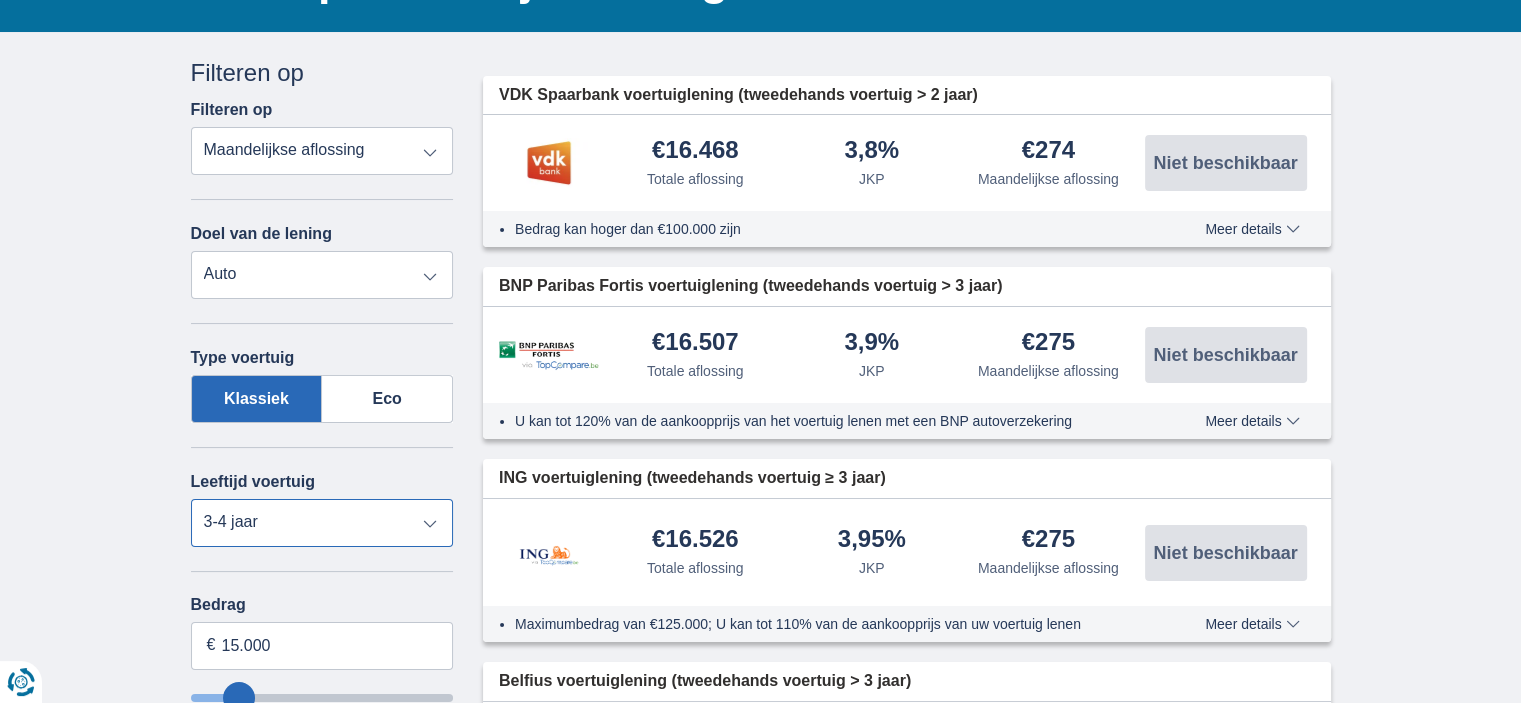 click on "Nieuw
0-1 jaar
1-2 jaar
2-3 jaar
3-4 jaar
4-5 jaar
5+ jaar" at bounding box center (322, 523) 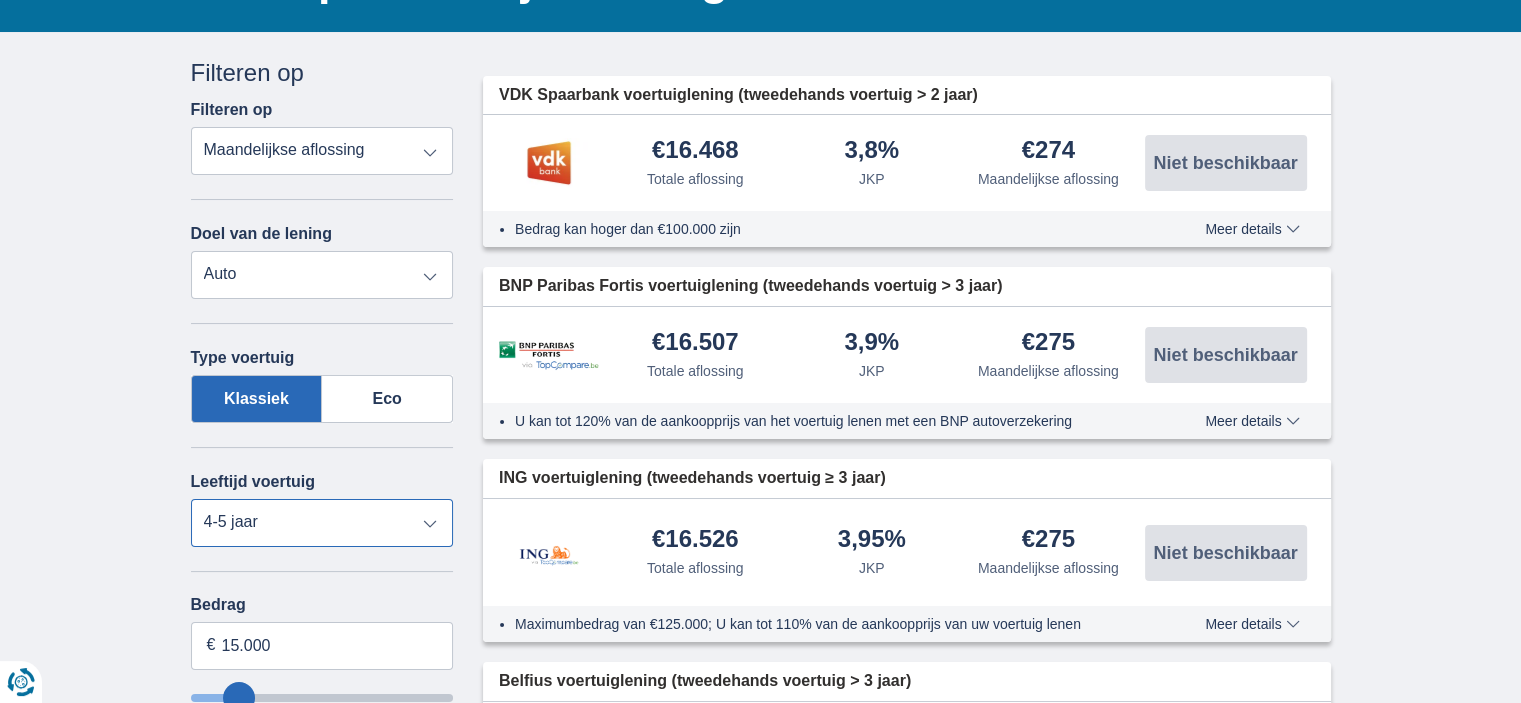 click on "Nieuw
0-1 jaar
1-2 jaar
2-3 jaar
3-4 jaar
4-5 jaar
5+ jaar" at bounding box center [322, 523] 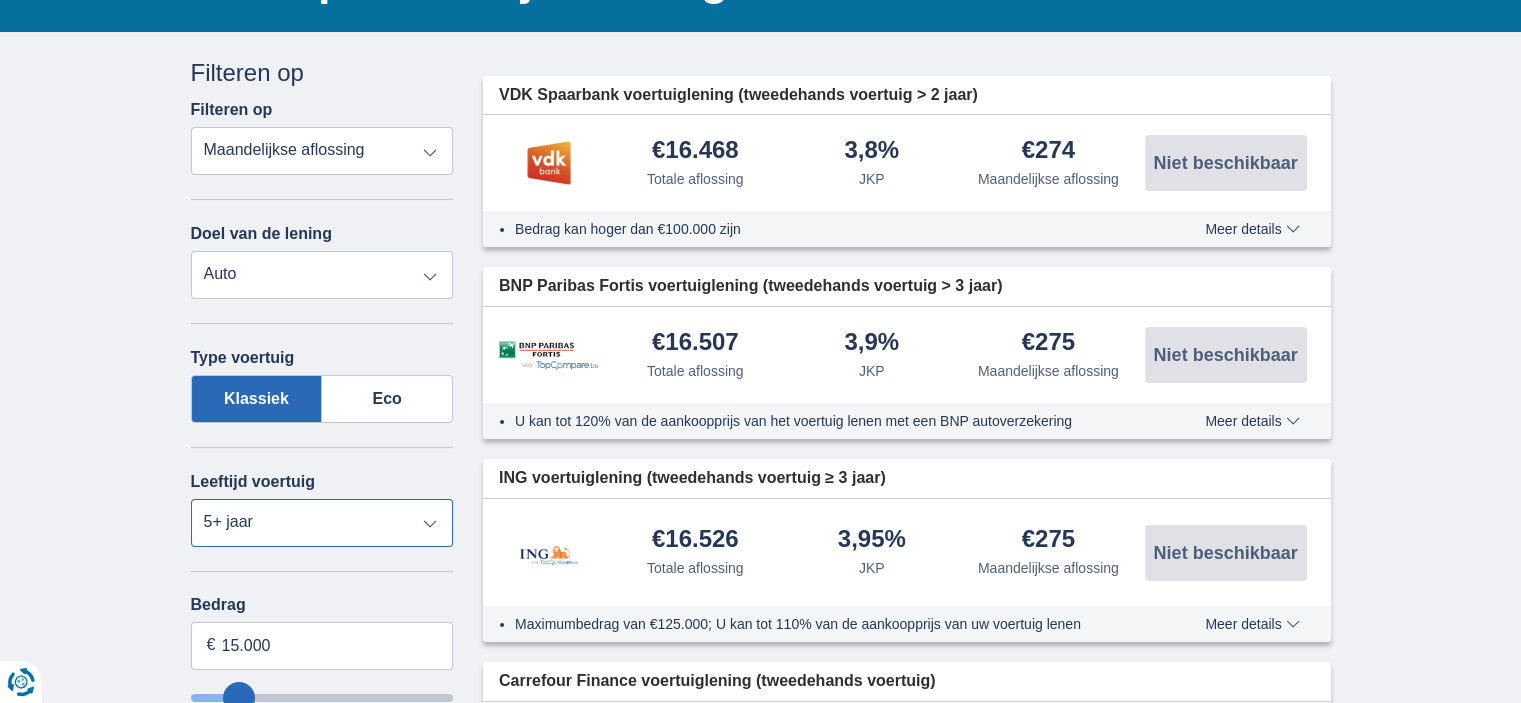 scroll, scrollTop: 400, scrollLeft: 0, axis: vertical 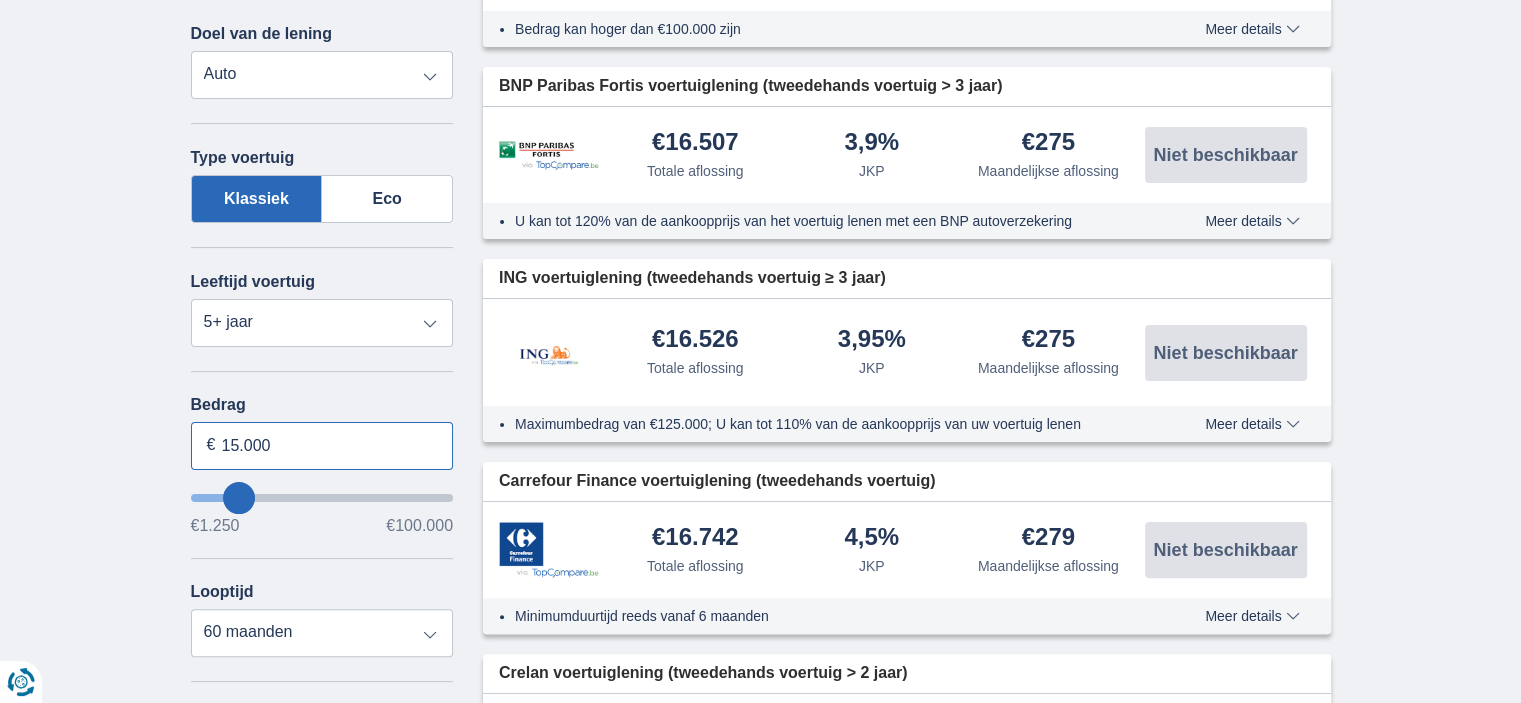 click on "15.000" at bounding box center (322, 446) 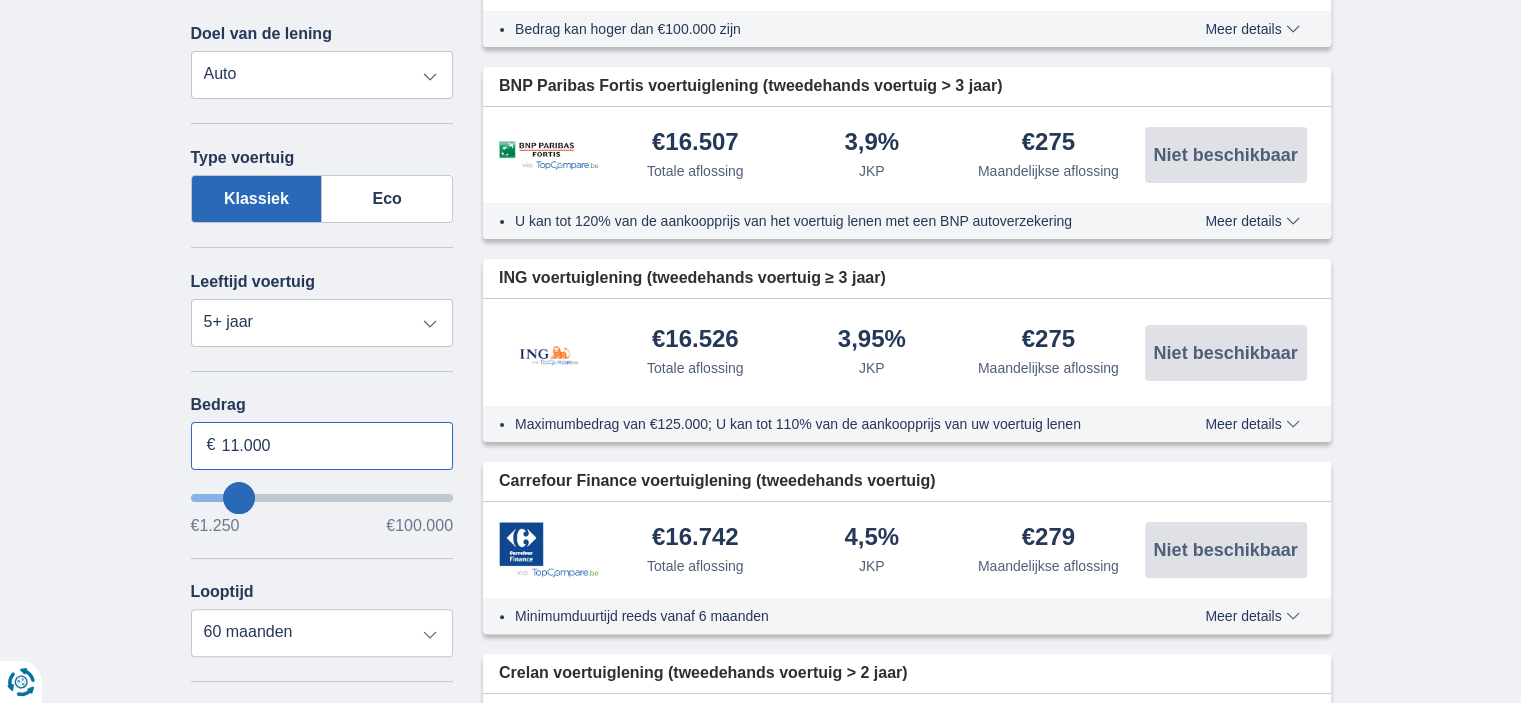 type on "11.000" 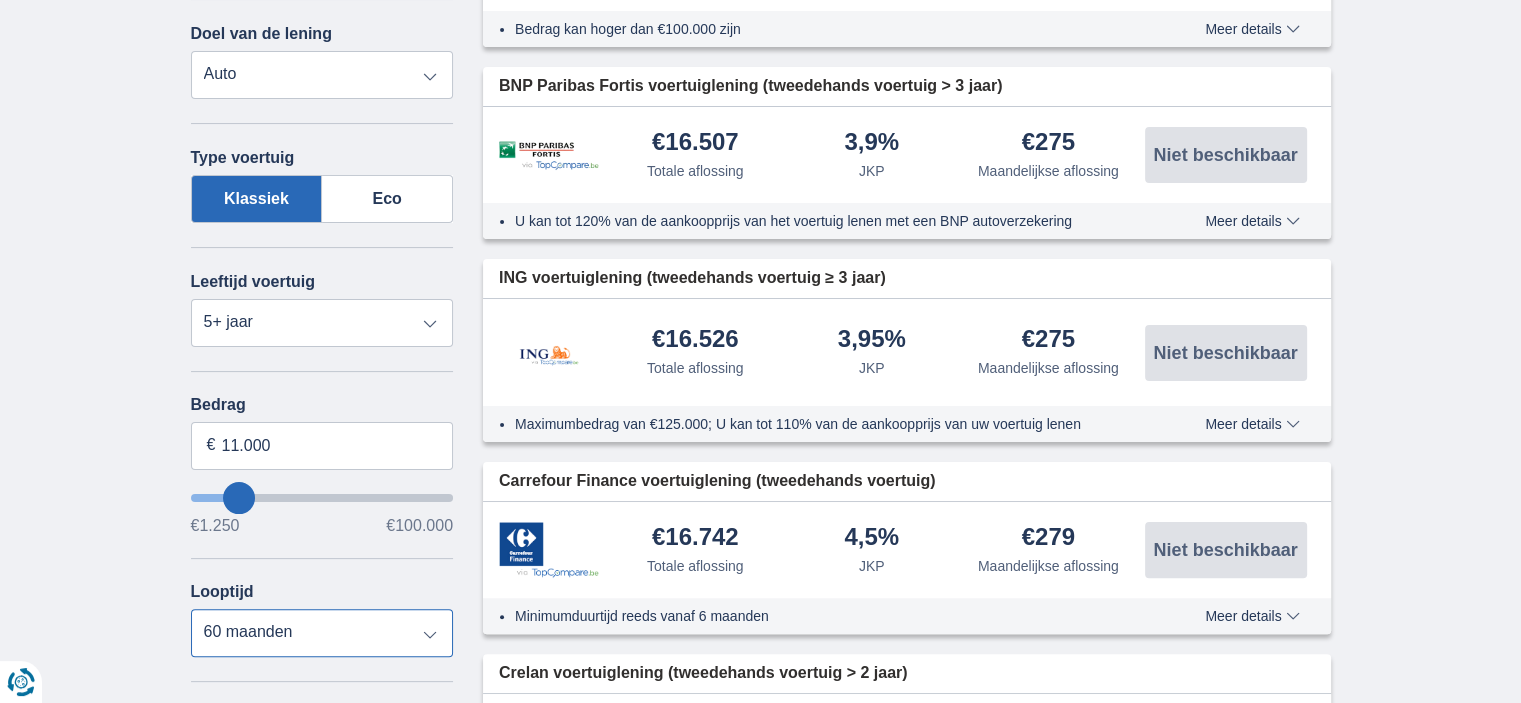 type on "11250" 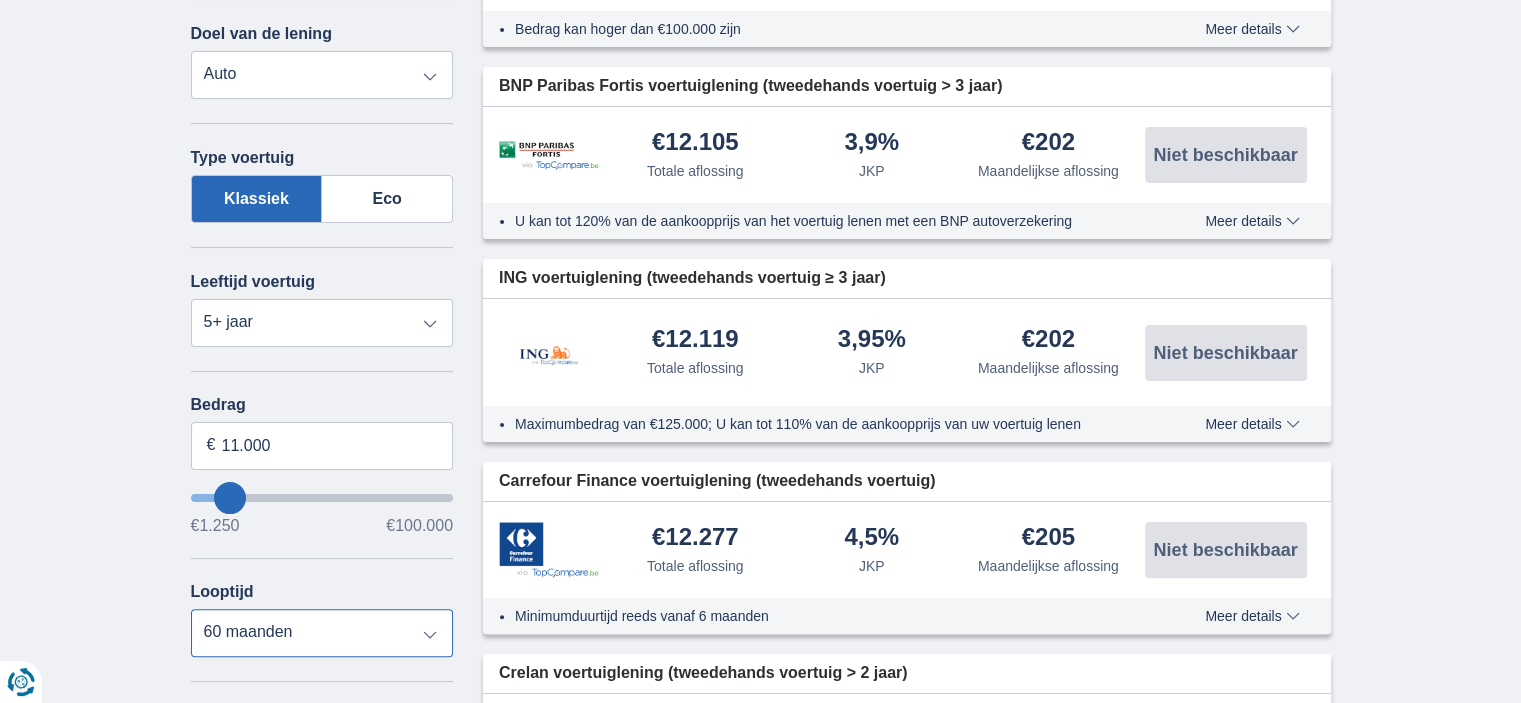 click on "12 maanden
18 maanden
24 maanden
30 maanden
36 maanden
42 maanden
48 maanden
60 maanden" at bounding box center [322, 633] 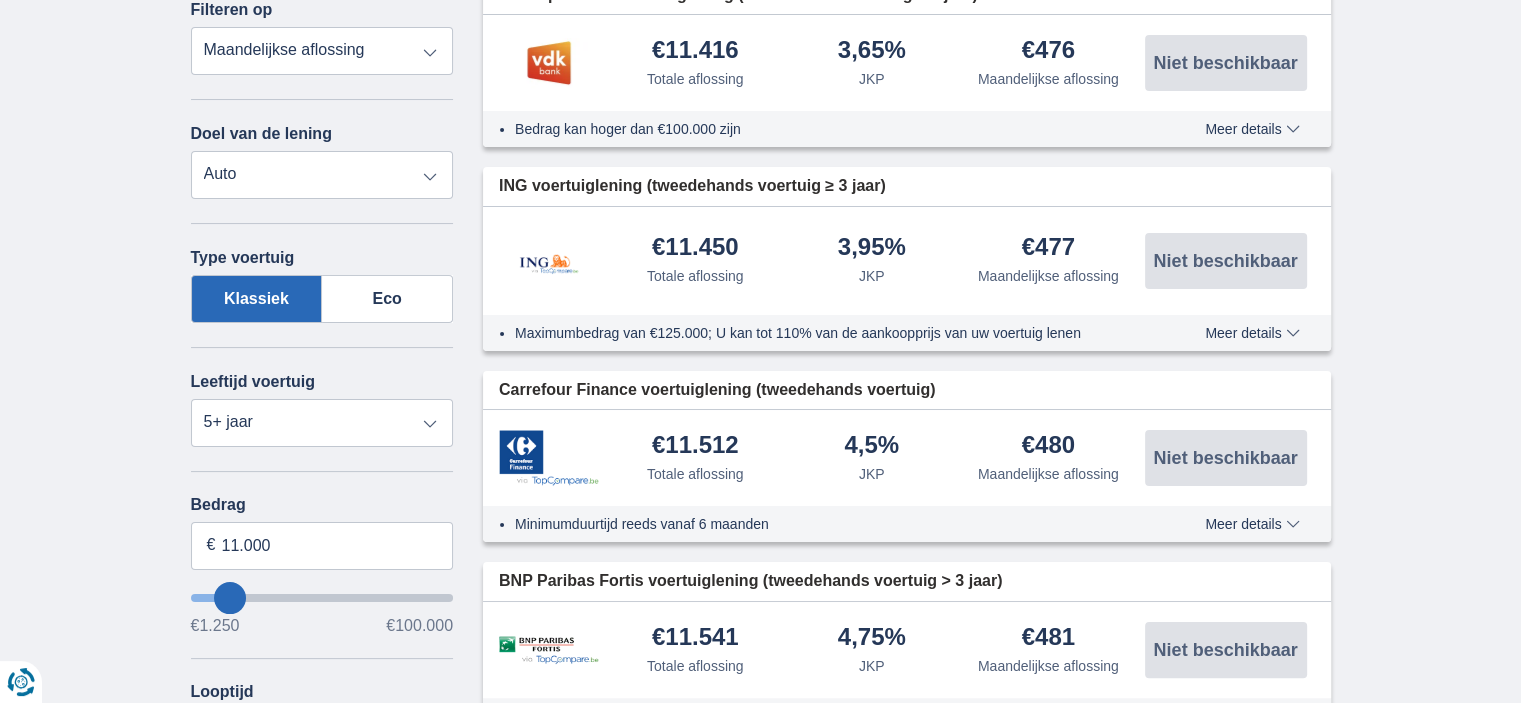 scroll, scrollTop: 400, scrollLeft: 0, axis: vertical 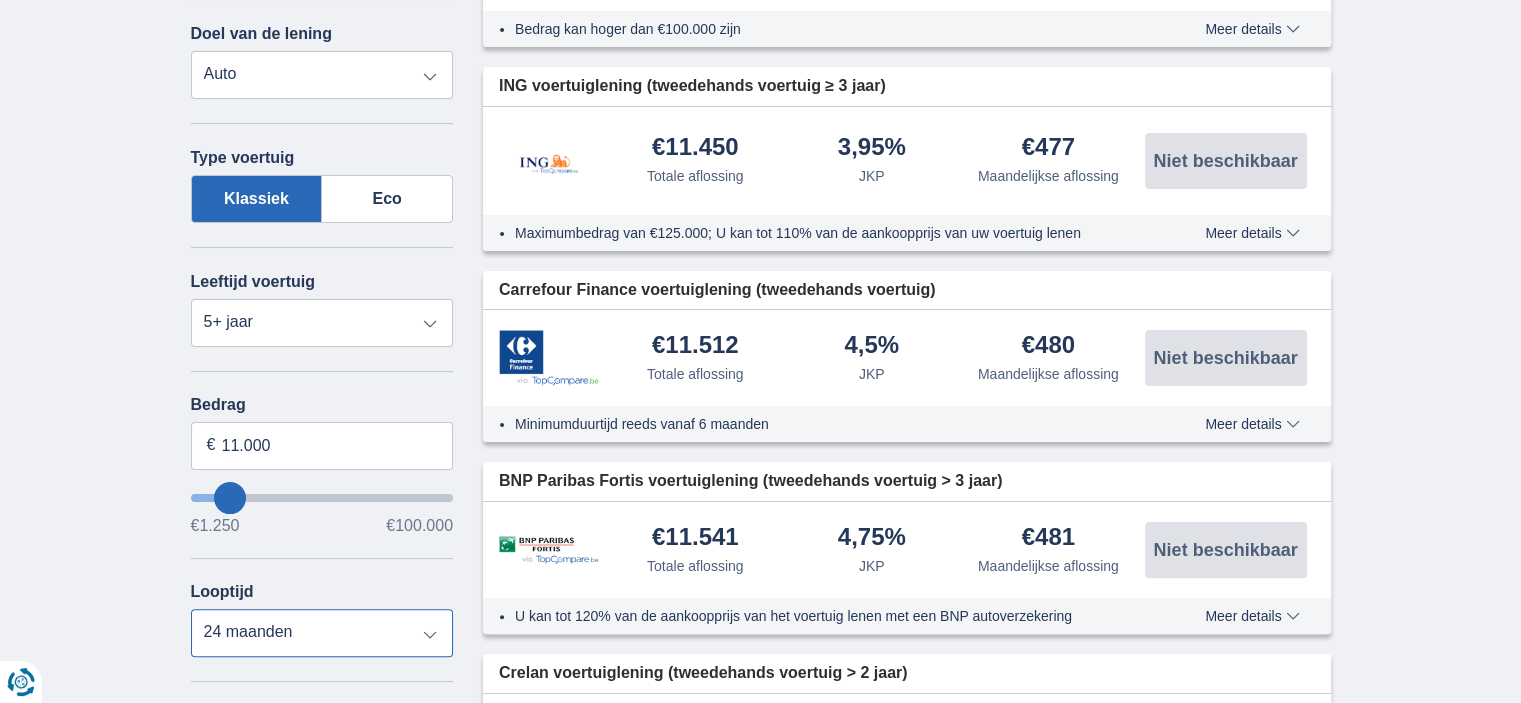 click on "12 maanden
18 maanden
24 maanden
30 maanden
36 maanden
42 maanden
48 maanden
60 maanden" at bounding box center (322, 633) 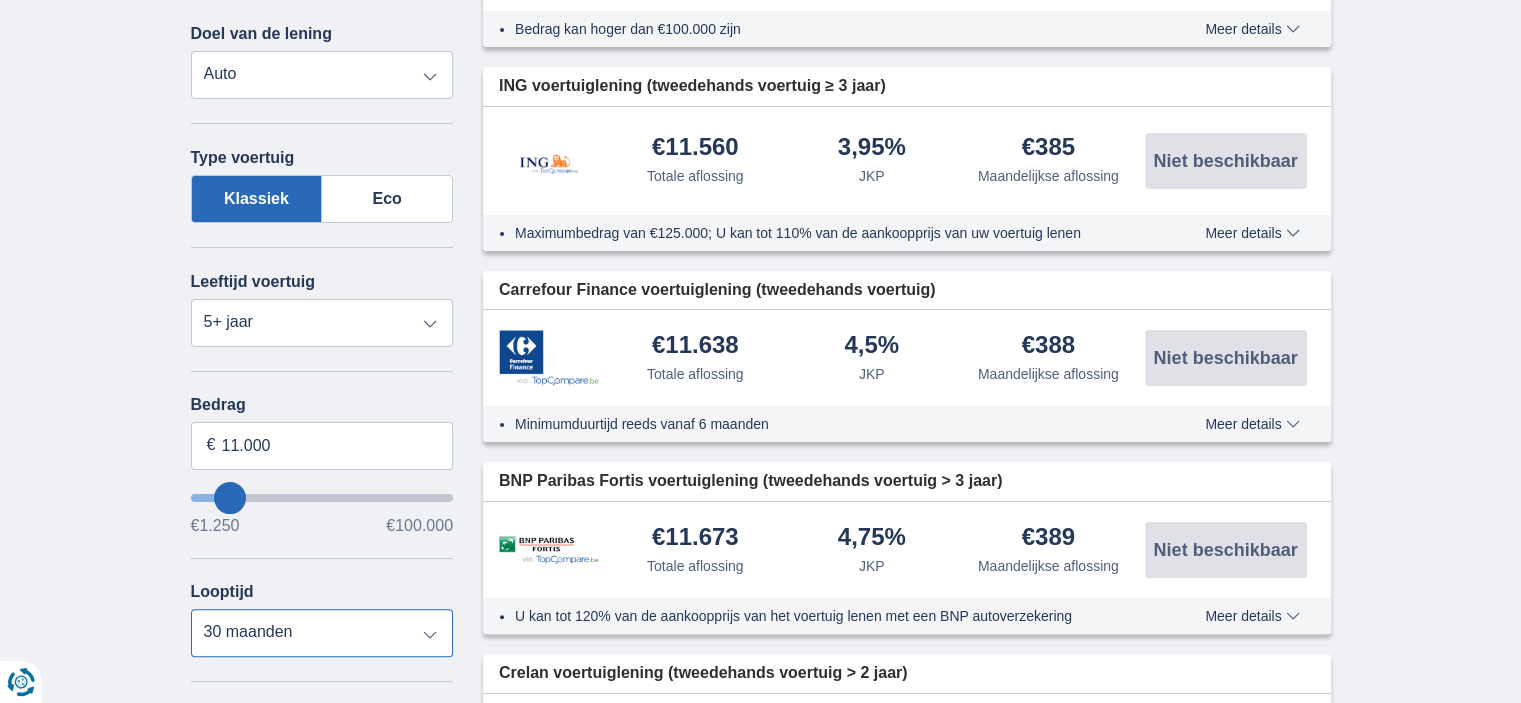 scroll, scrollTop: 500, scrollLeft: 0, axis: vertical 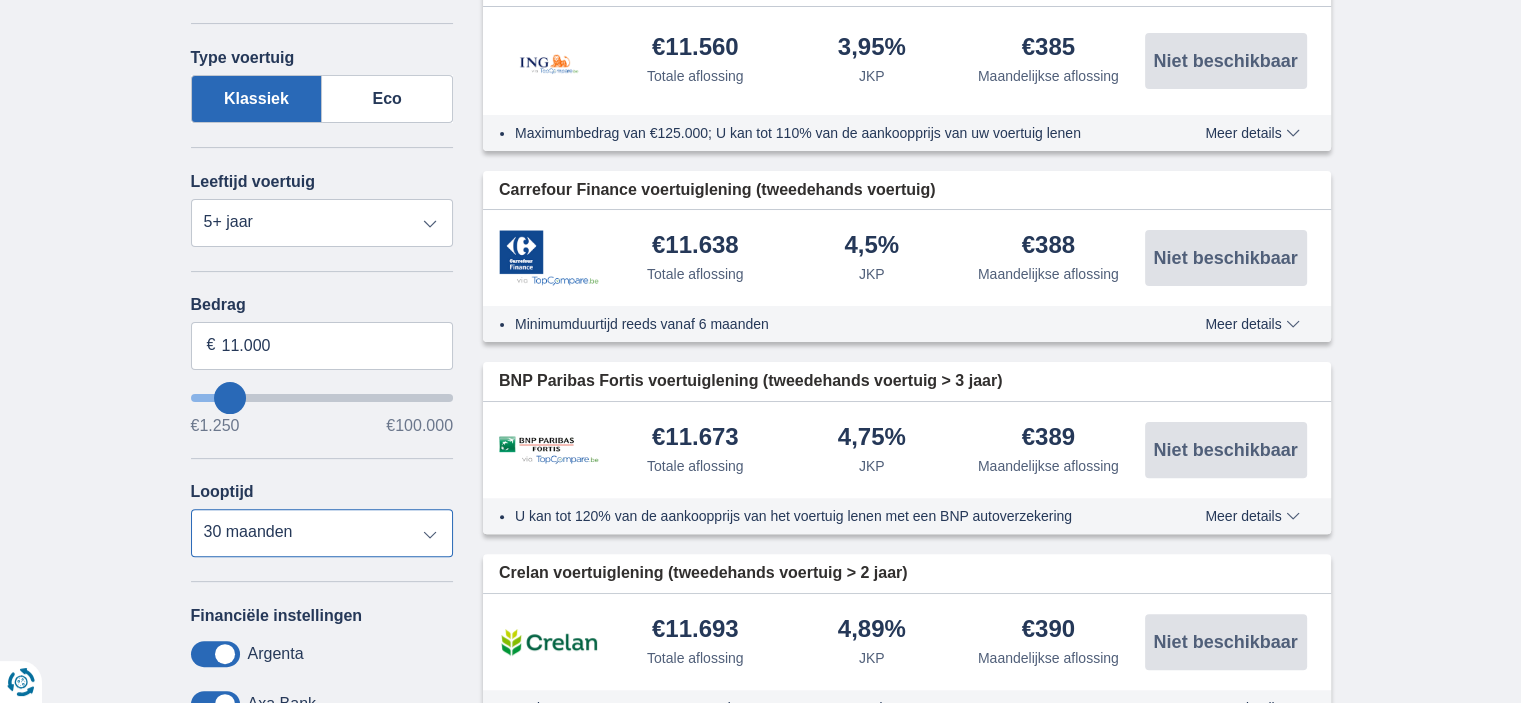 click on "12 maanden
18 maanden
24 maanden
30 maanden
36 maanden
42 maanden
48 maanden
60 maanden" at bounding box center (322, 533) 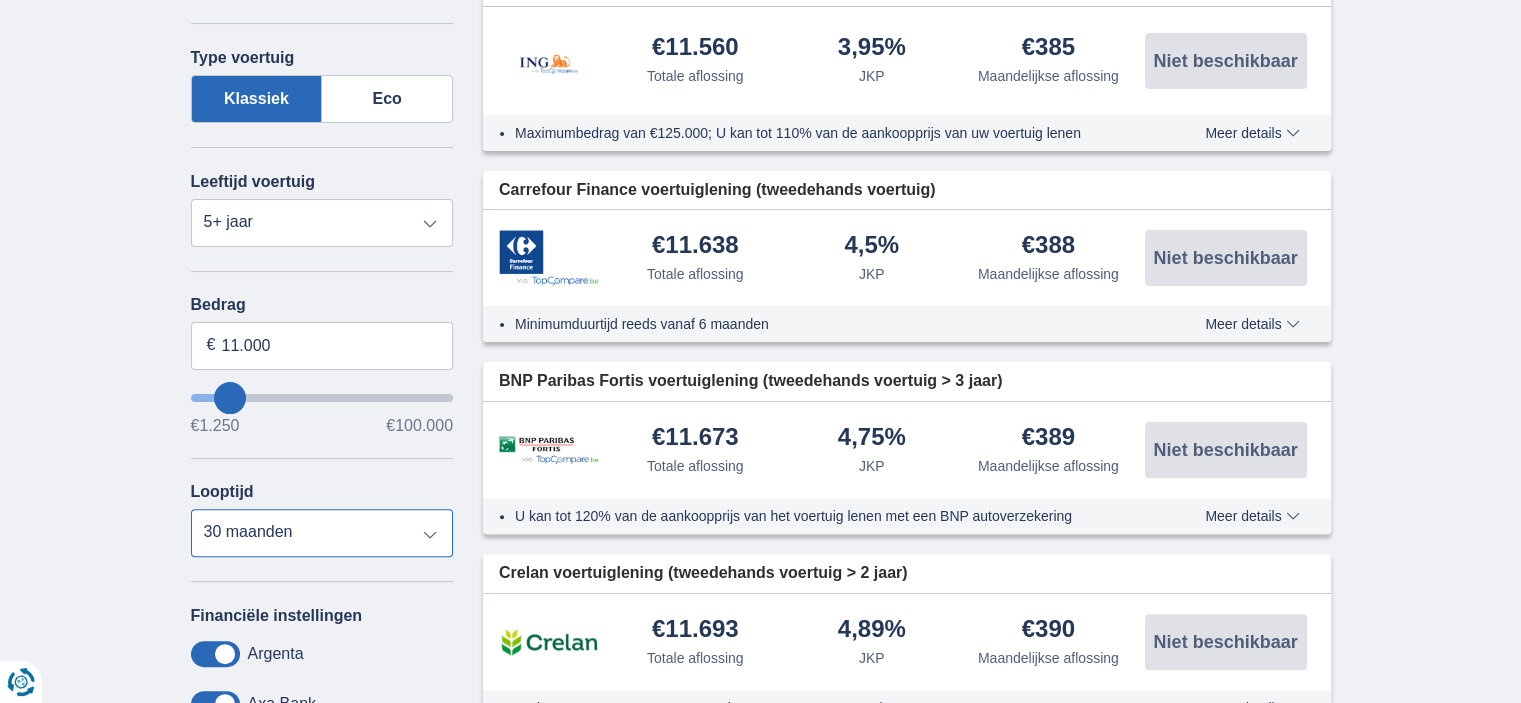 select on "36" 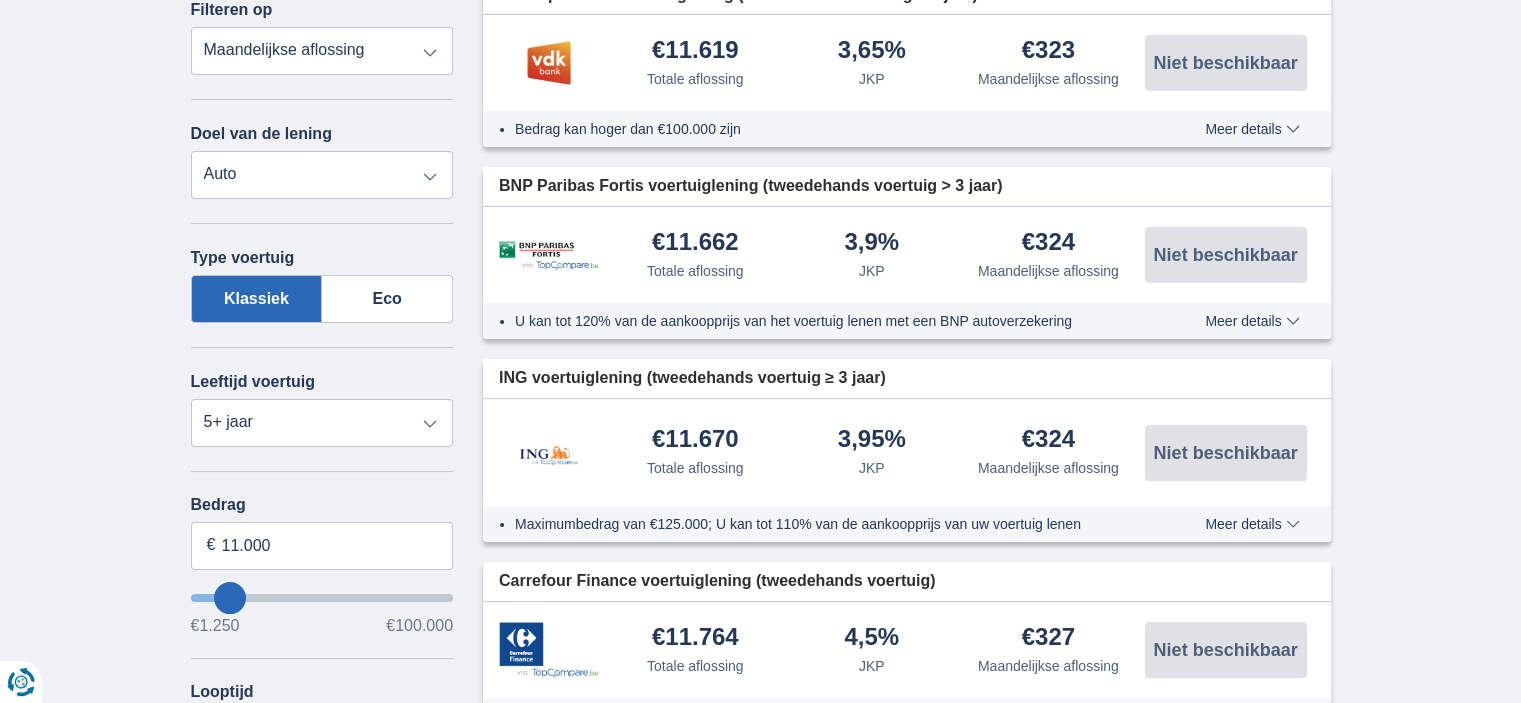 scroll, scrollTop: 0, scrollLeft: 0, axis: both 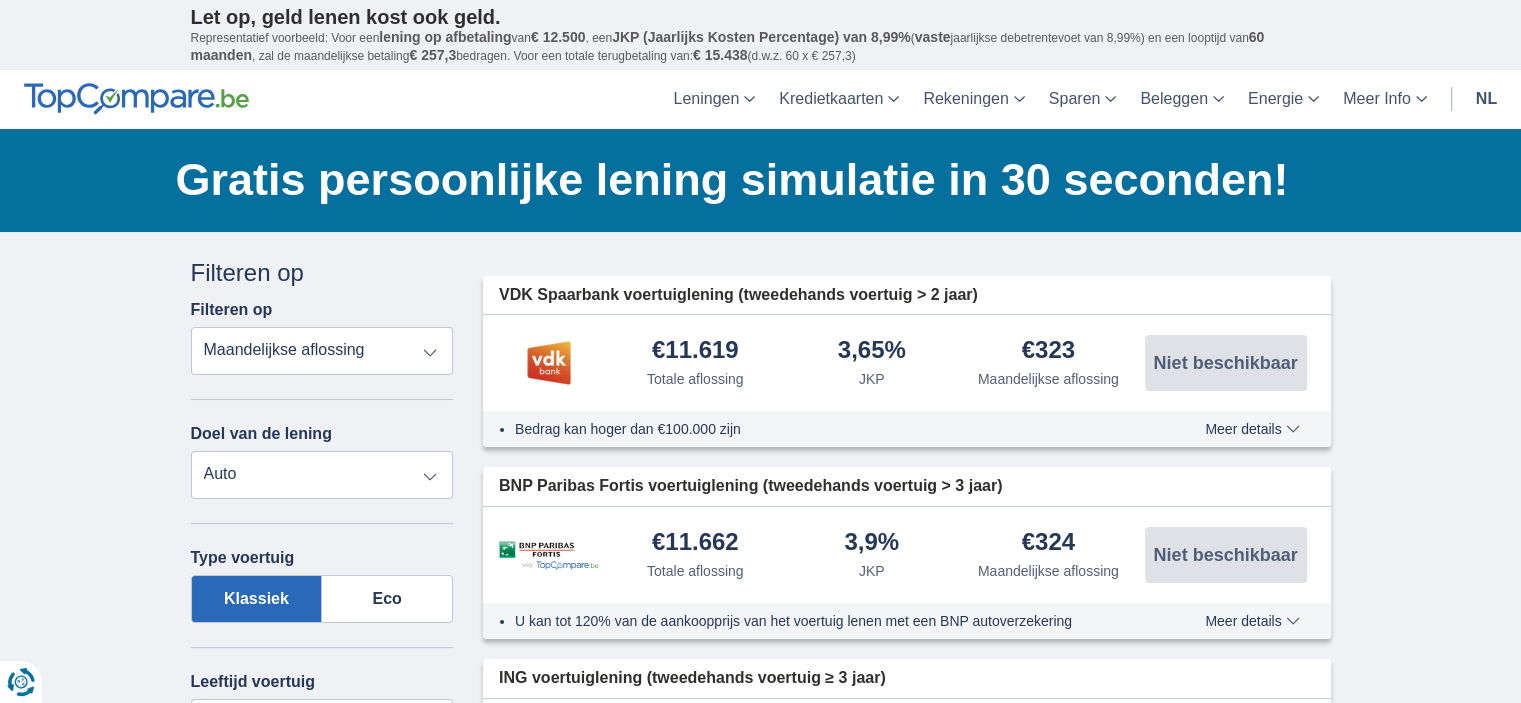 click on "Persoonlijke lening
Auto
Moto / fiets
Mobilhome / caravan
Renovatie
Energie
Schuldconsolidatie
Studie
Vakantie
Huwelijk
Meubelen
Elektronica
Meest Populair
Geldreserve" at bounding box center [322, 475] 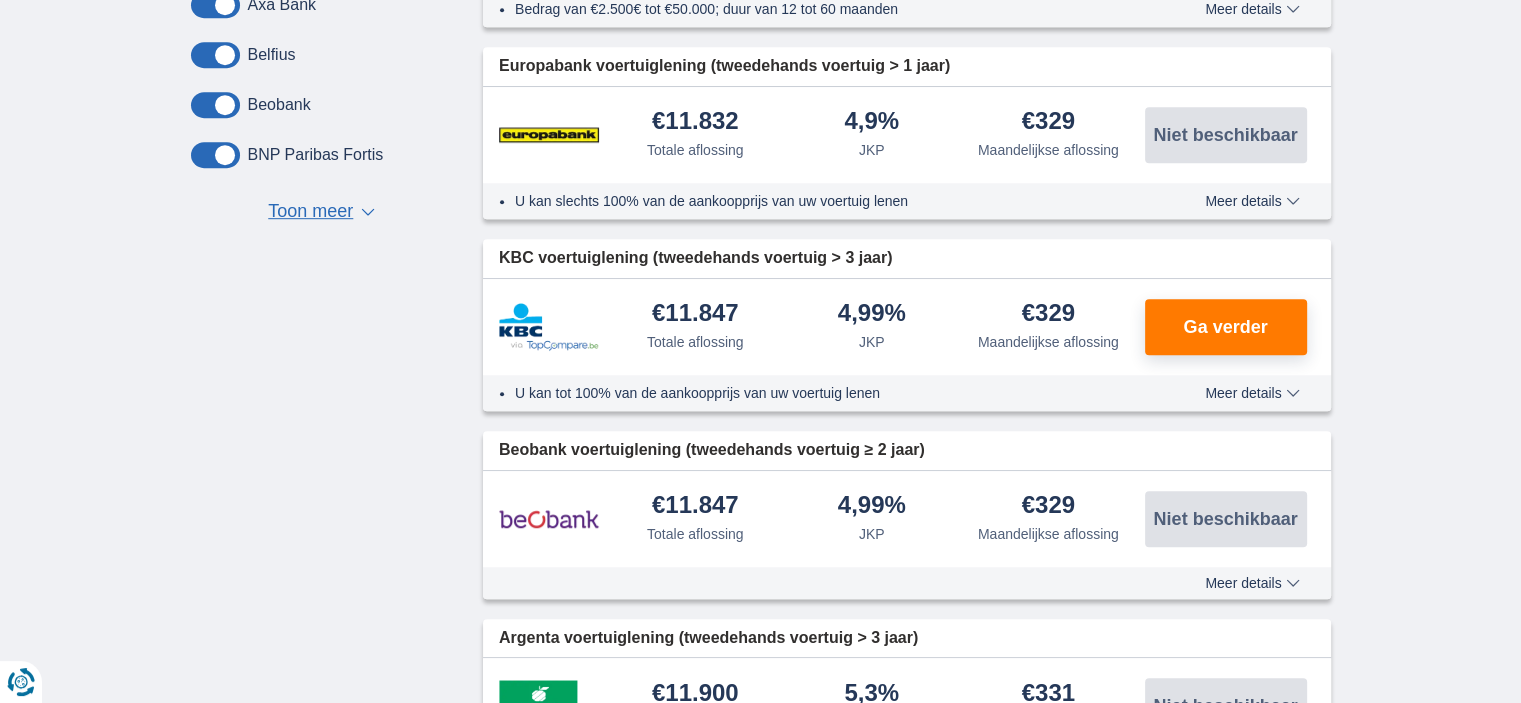 scroll, scrollTop: 1200, scrollLeft: 0, axis: vertical 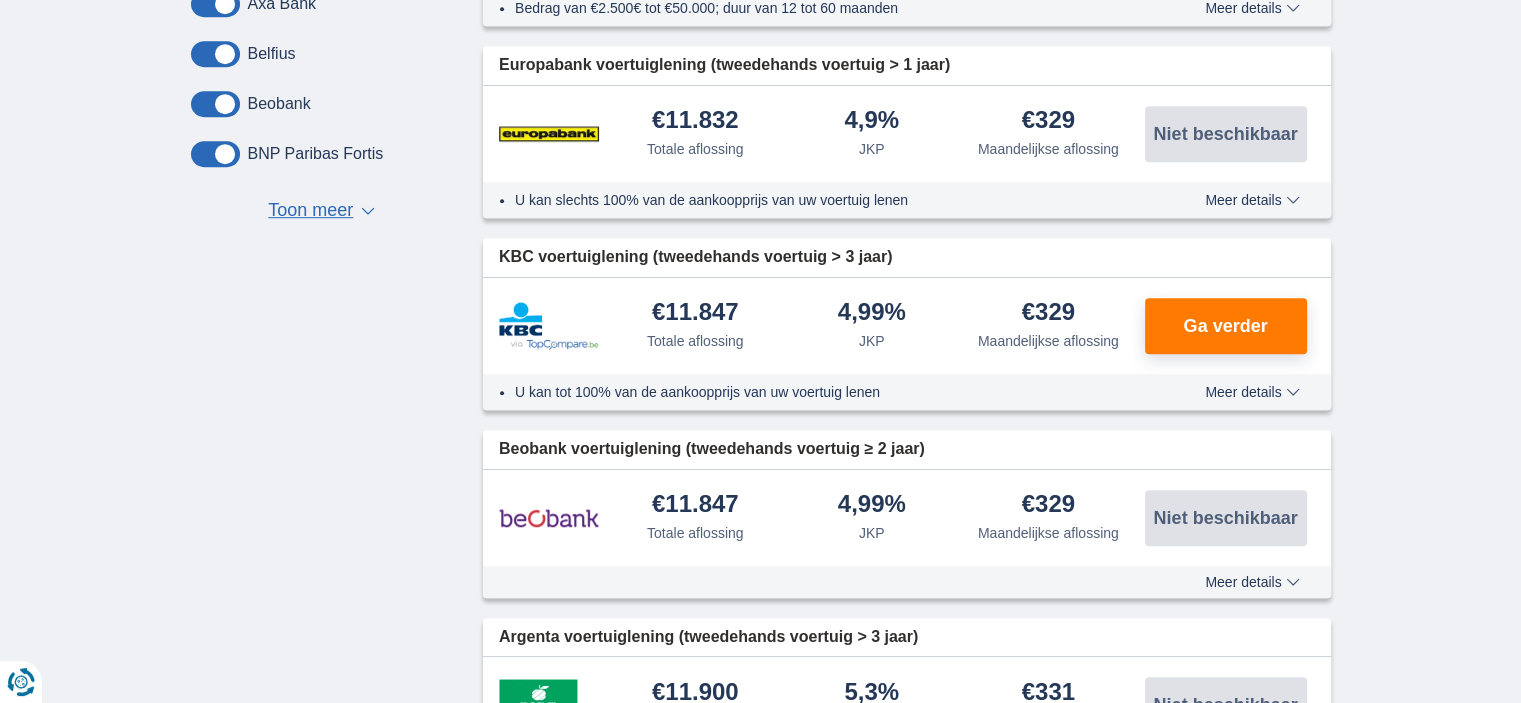 click on "Meer details" at bounding box center [1252, 582] 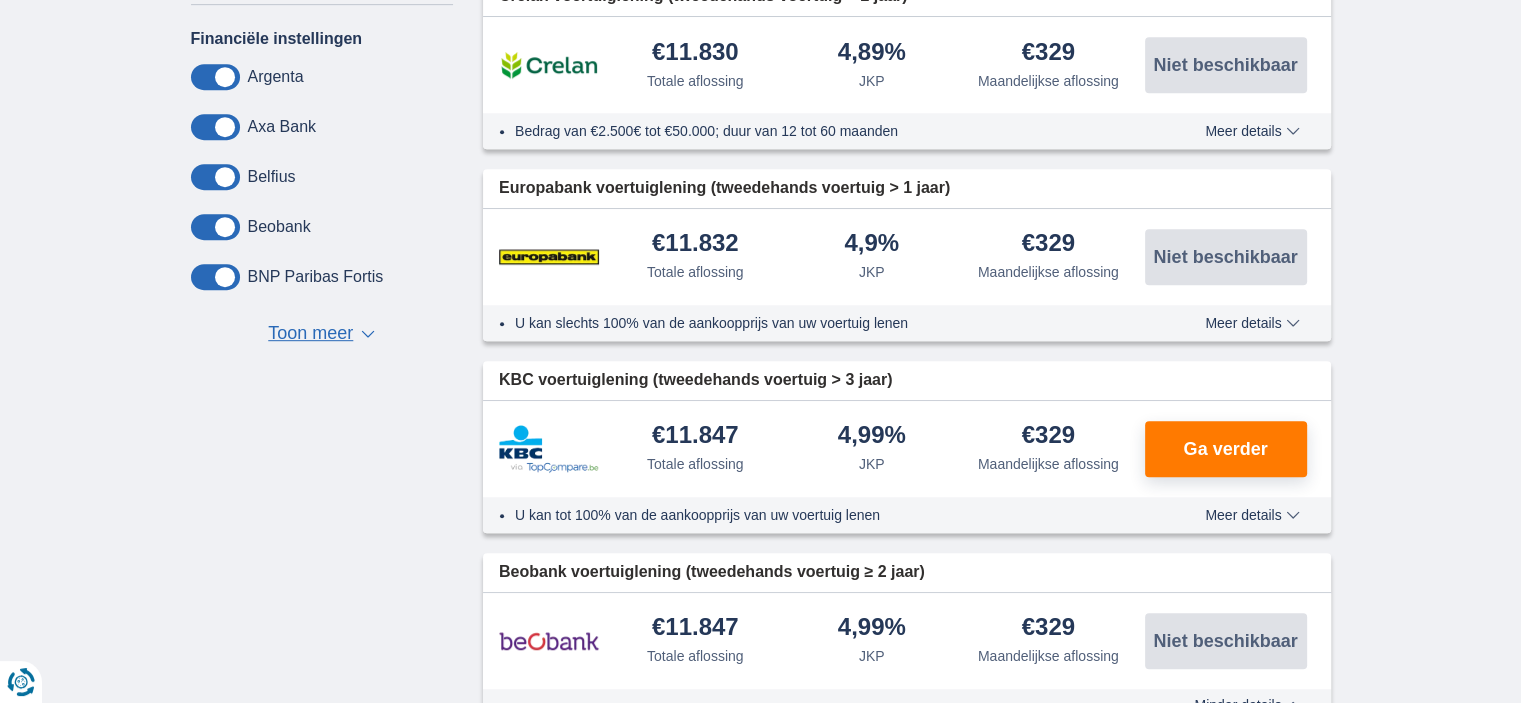 scroll, scrollTop: 1000, scrollLeft: 0, axis: vertical 